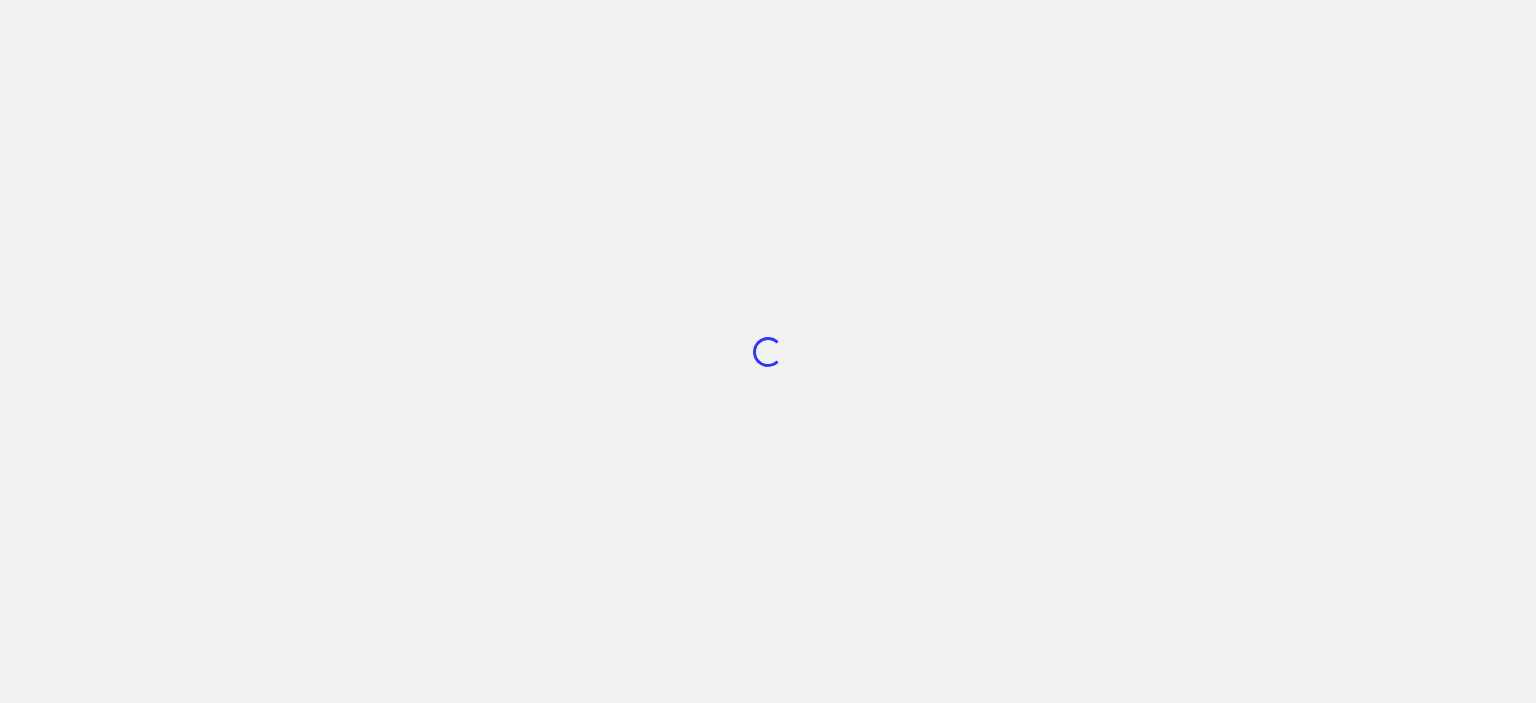 scroll, scrollTop: 0, scrollLeft: 0, axis: both 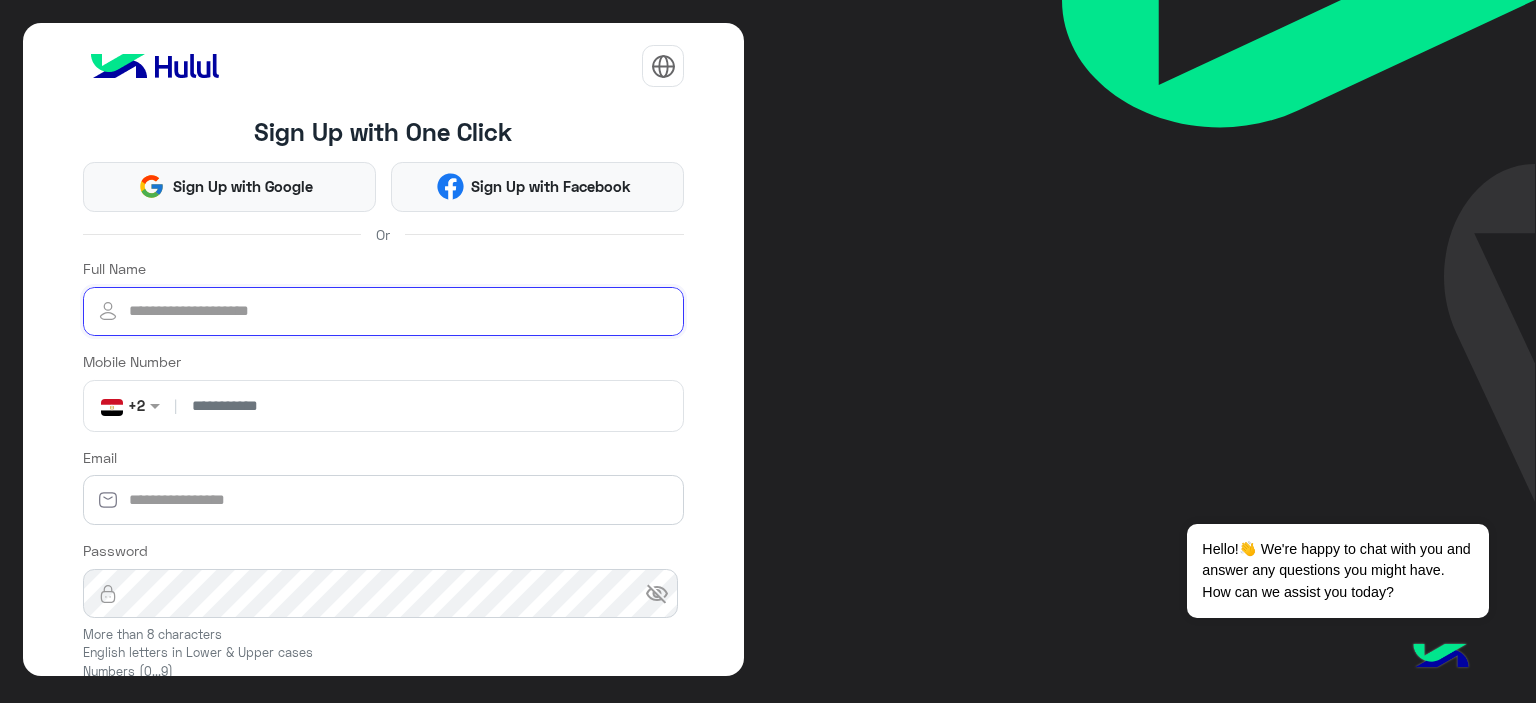 click on "Full Name" at bounding box center [384, 312] 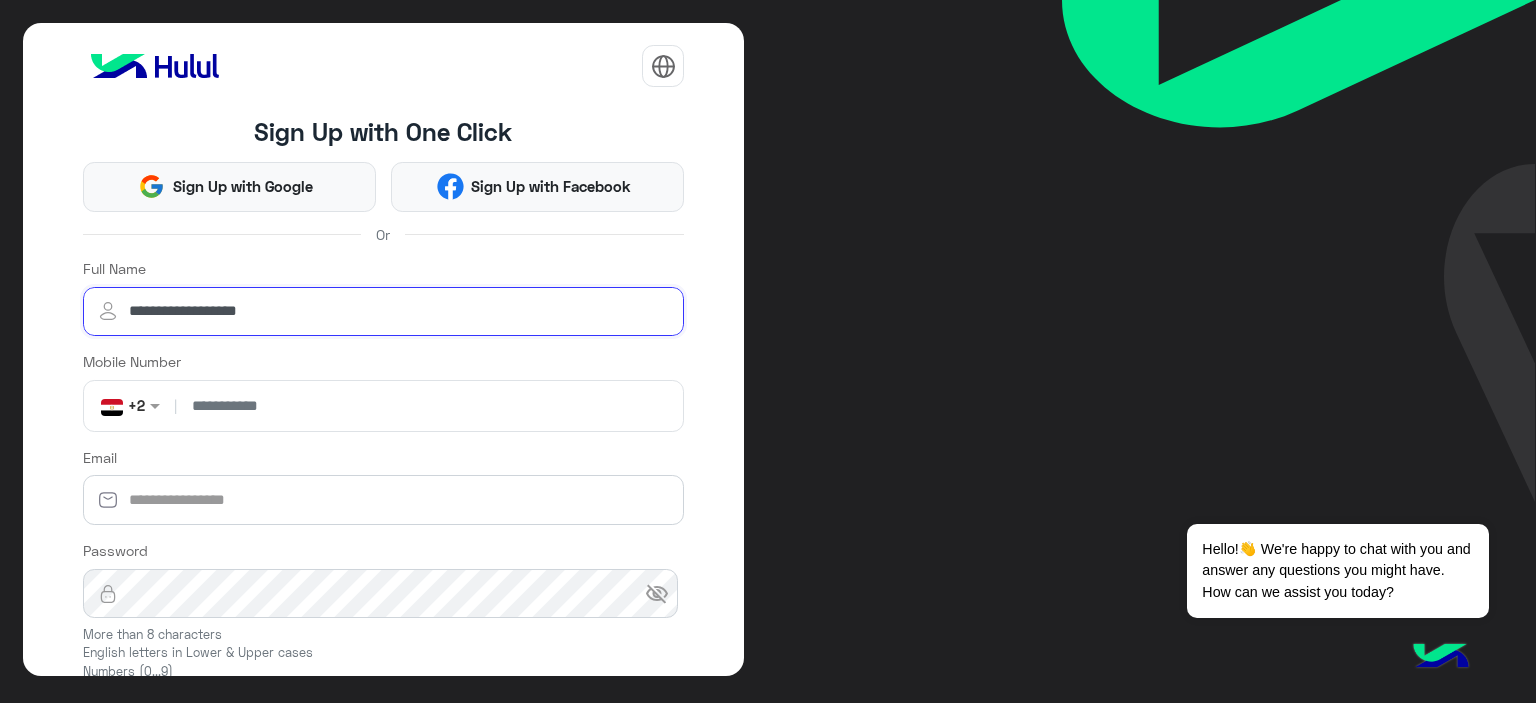 type on "**********" 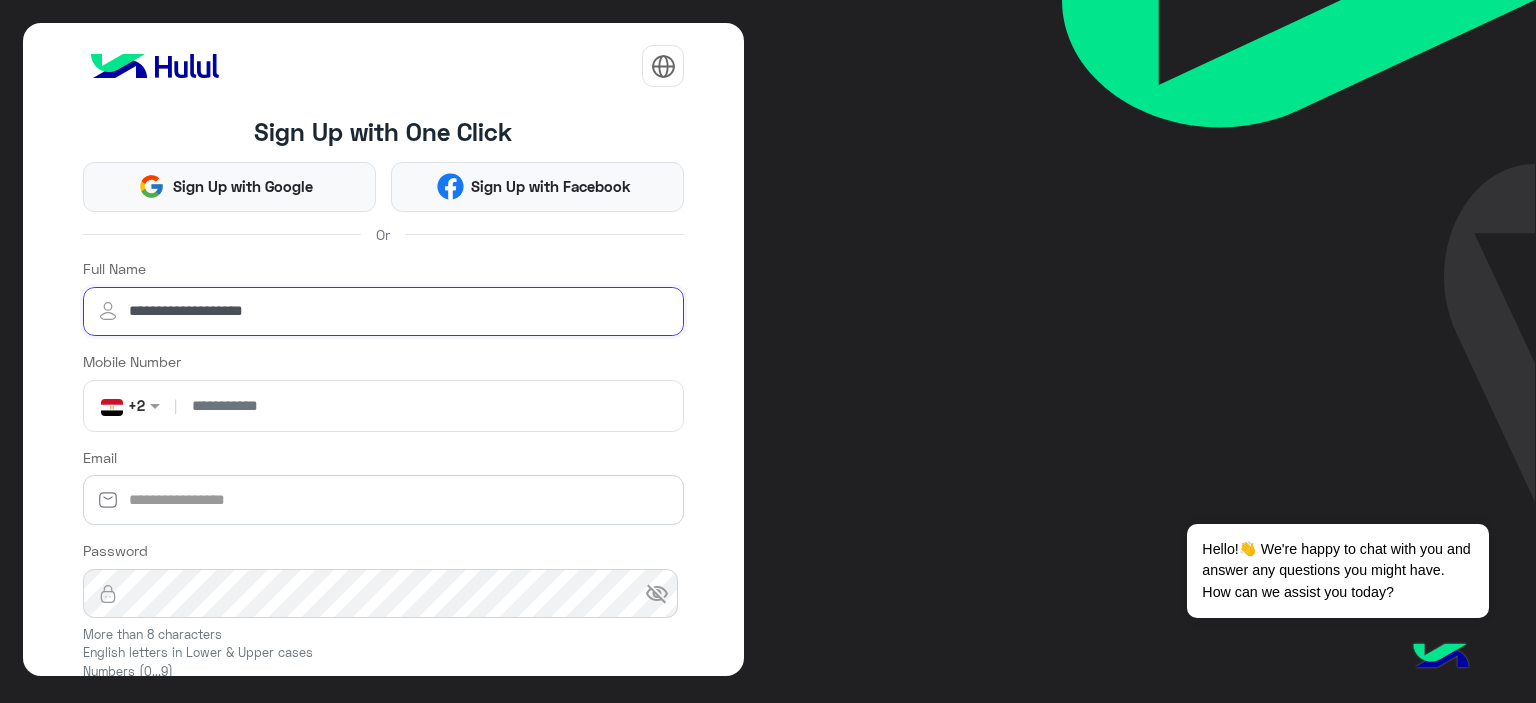 click on "**********" at bounding box center [384, 312] 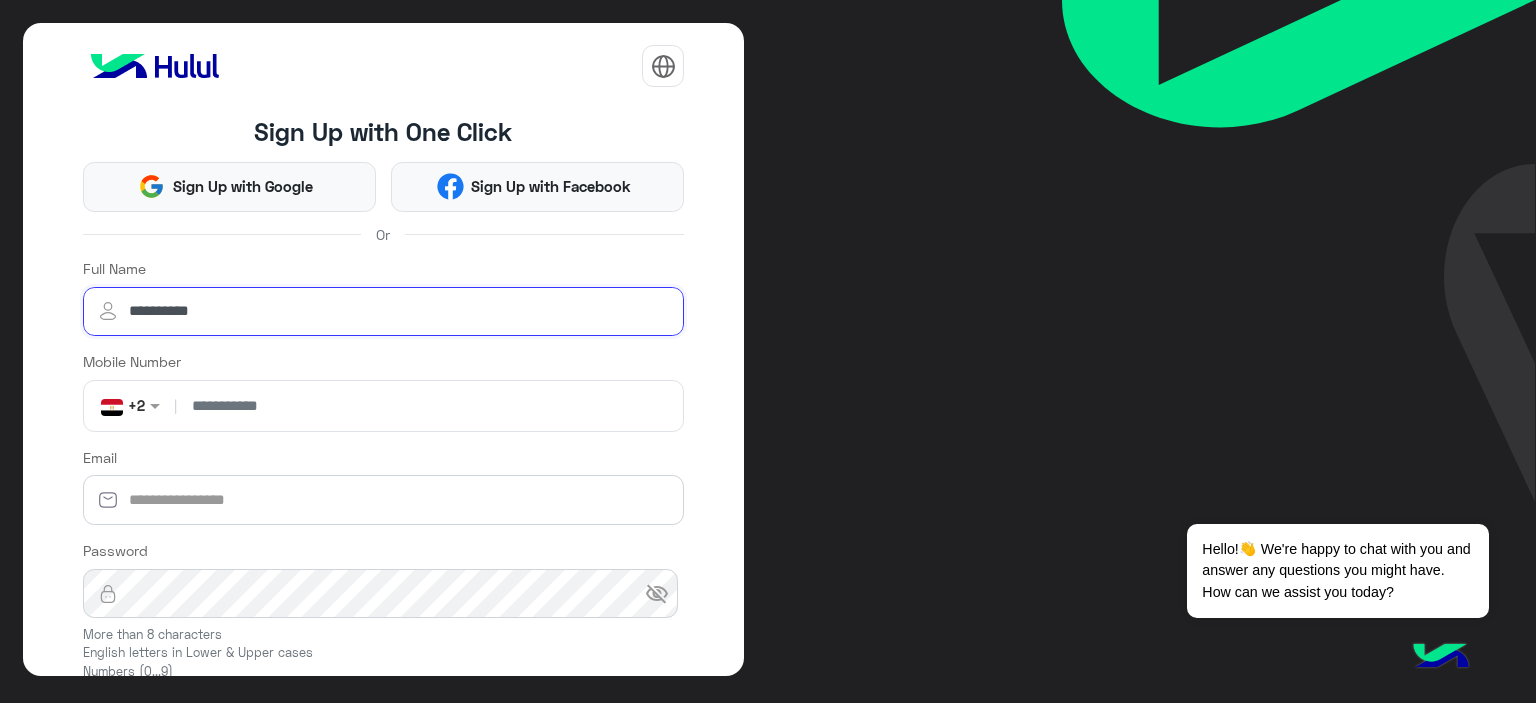 type on "**********" 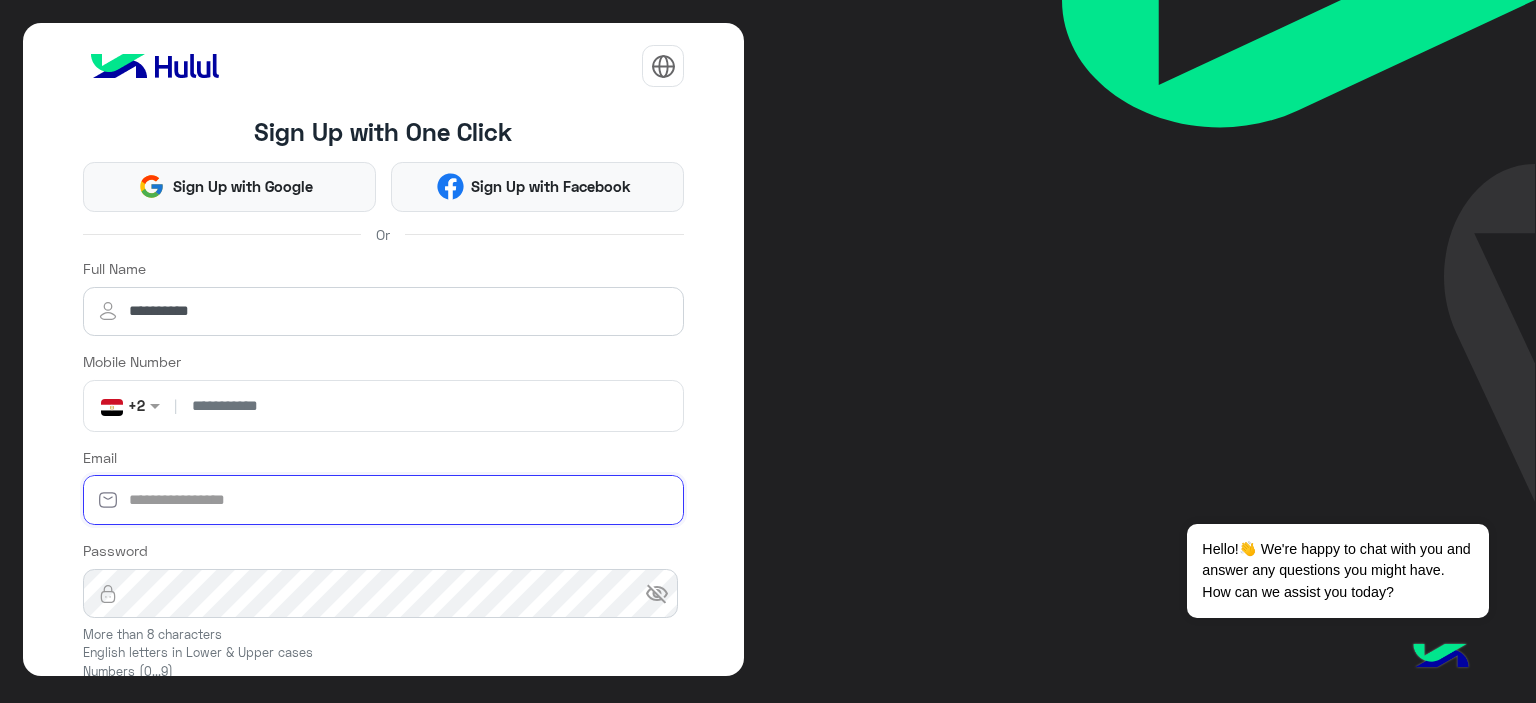 click on "Email" at bounding box center (384, 500) 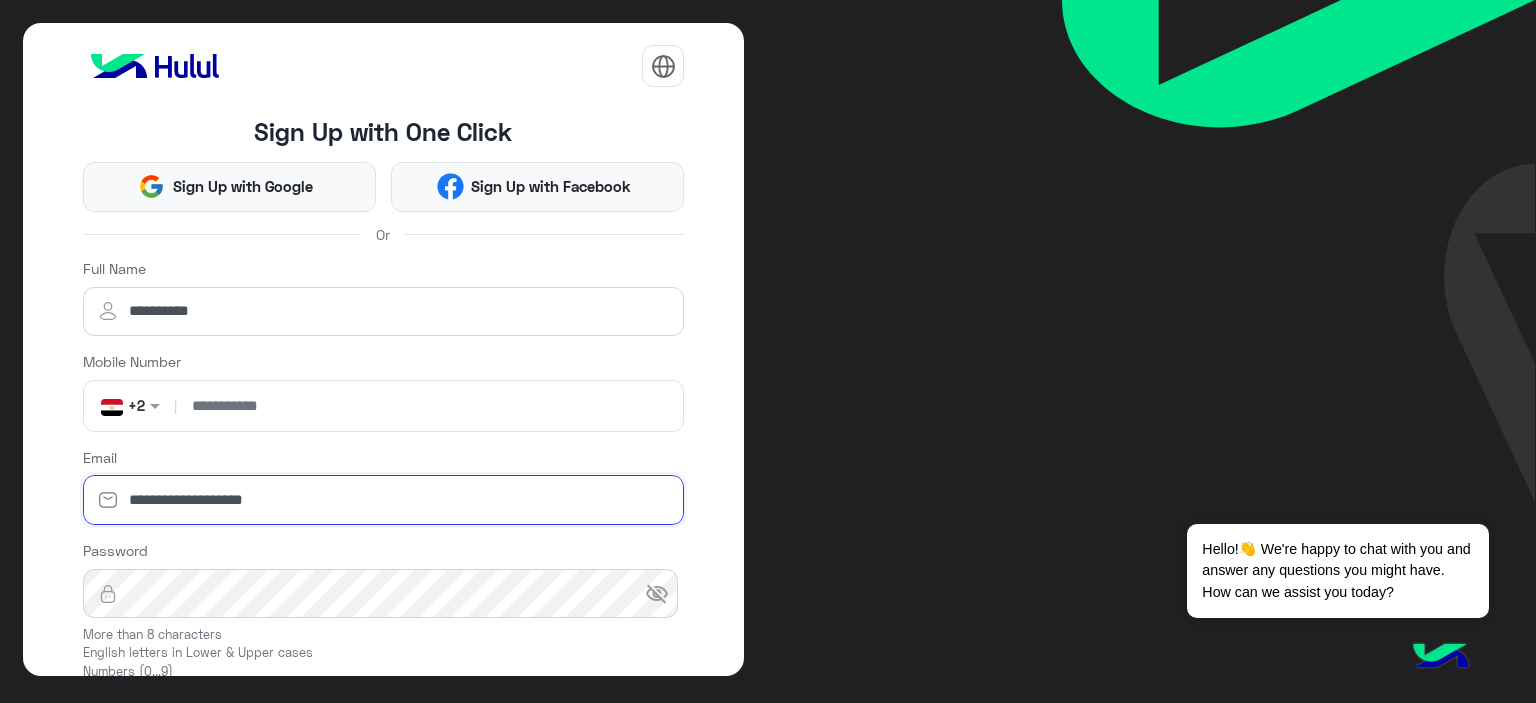 type on "**********" 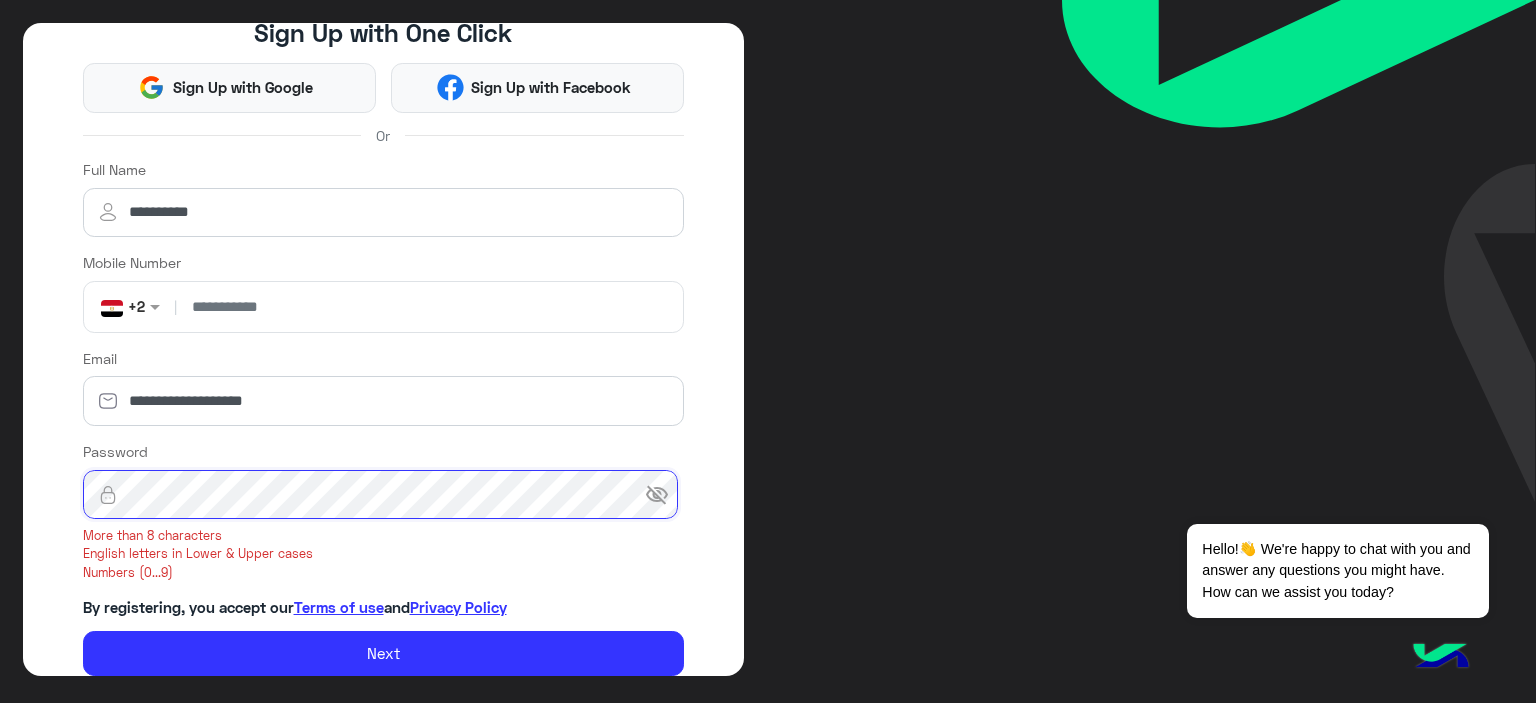 scroll, scrollTop: 144, scrollLeft: 0, axis: vertical 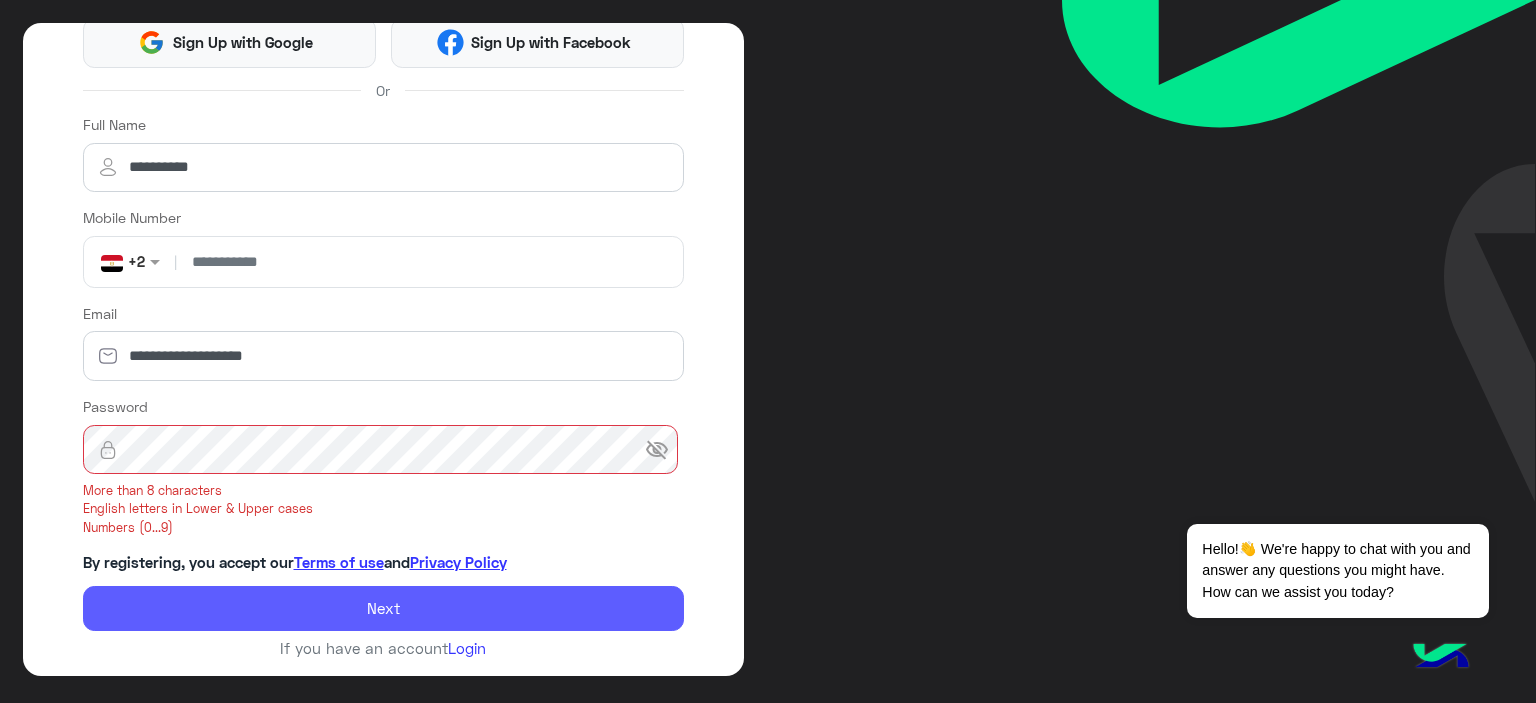click on "Next" 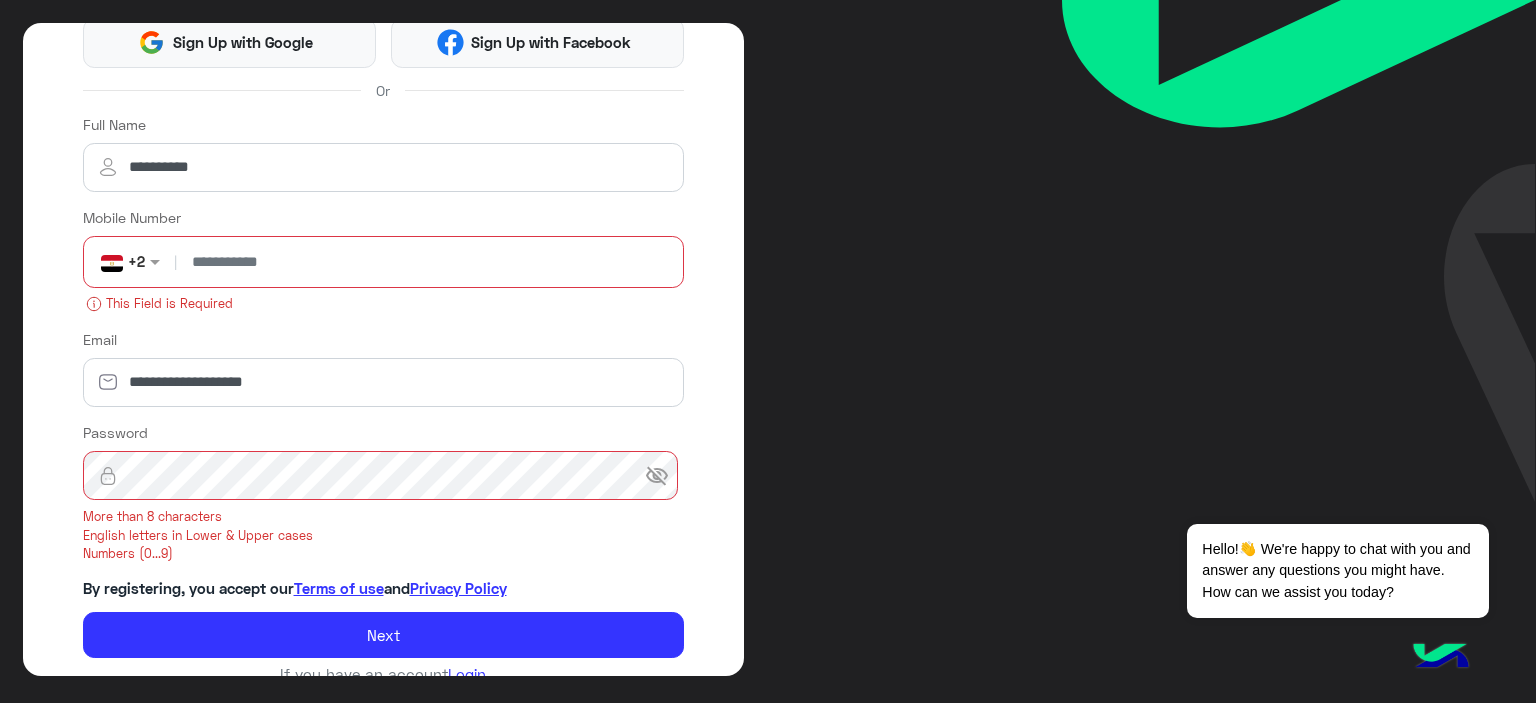 click 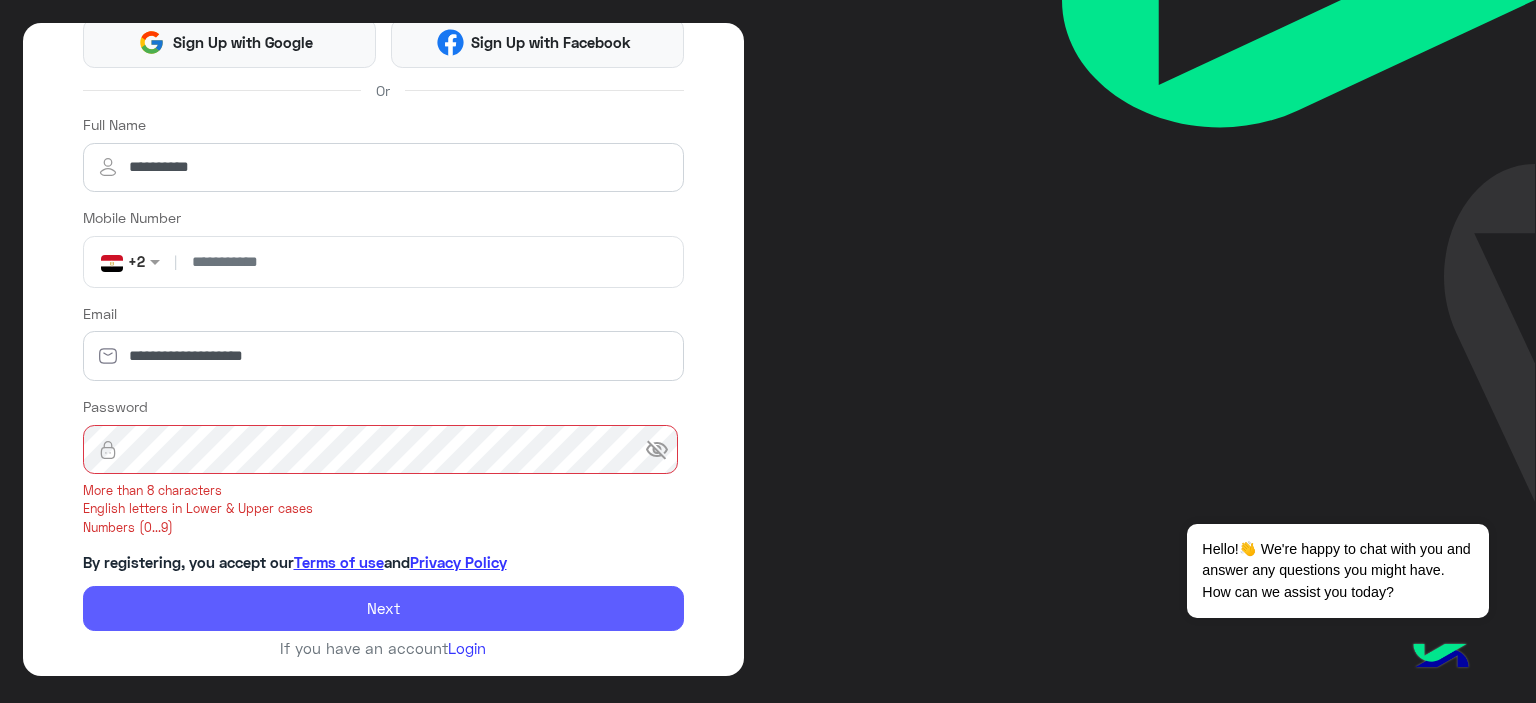 type on "**********" 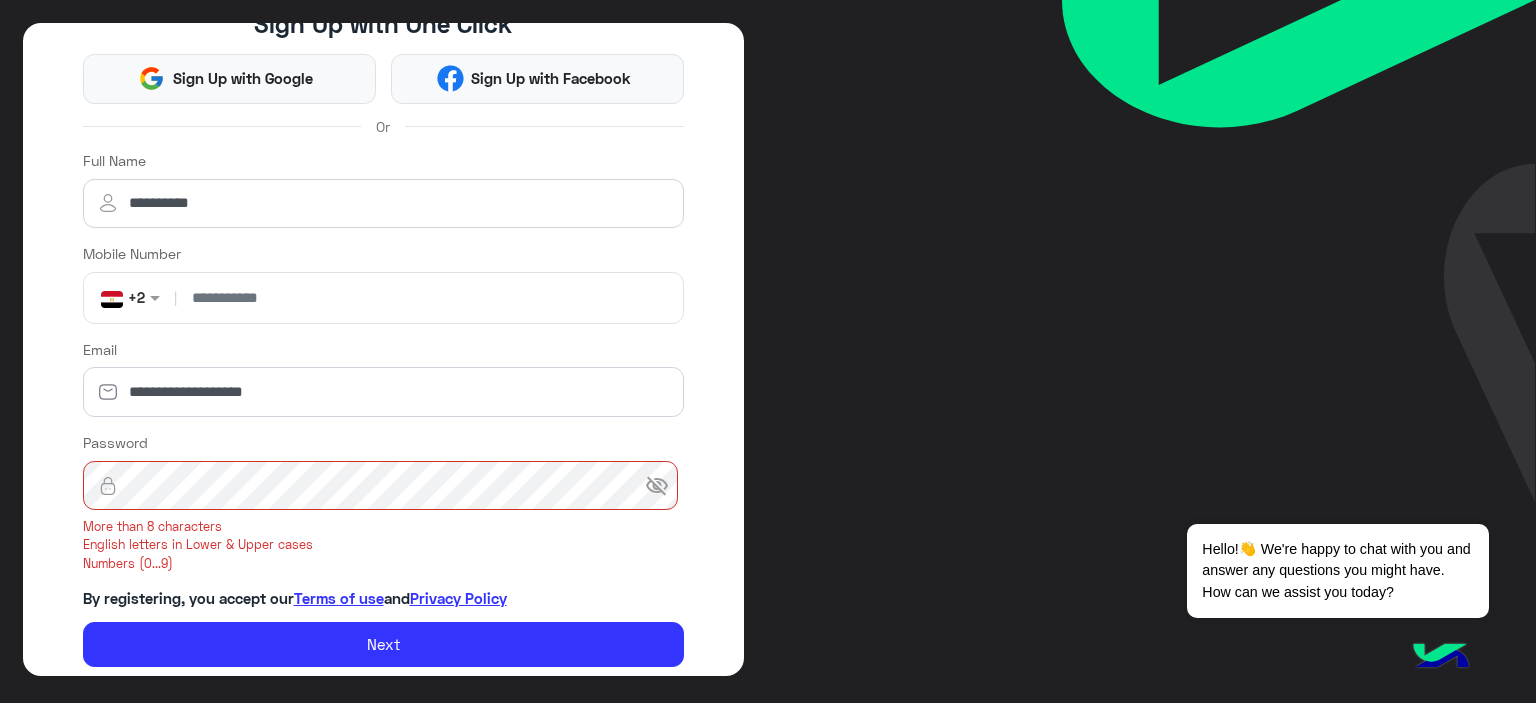 scroll, scrollTop: 144, scrollLeft: 0, axis: vertical 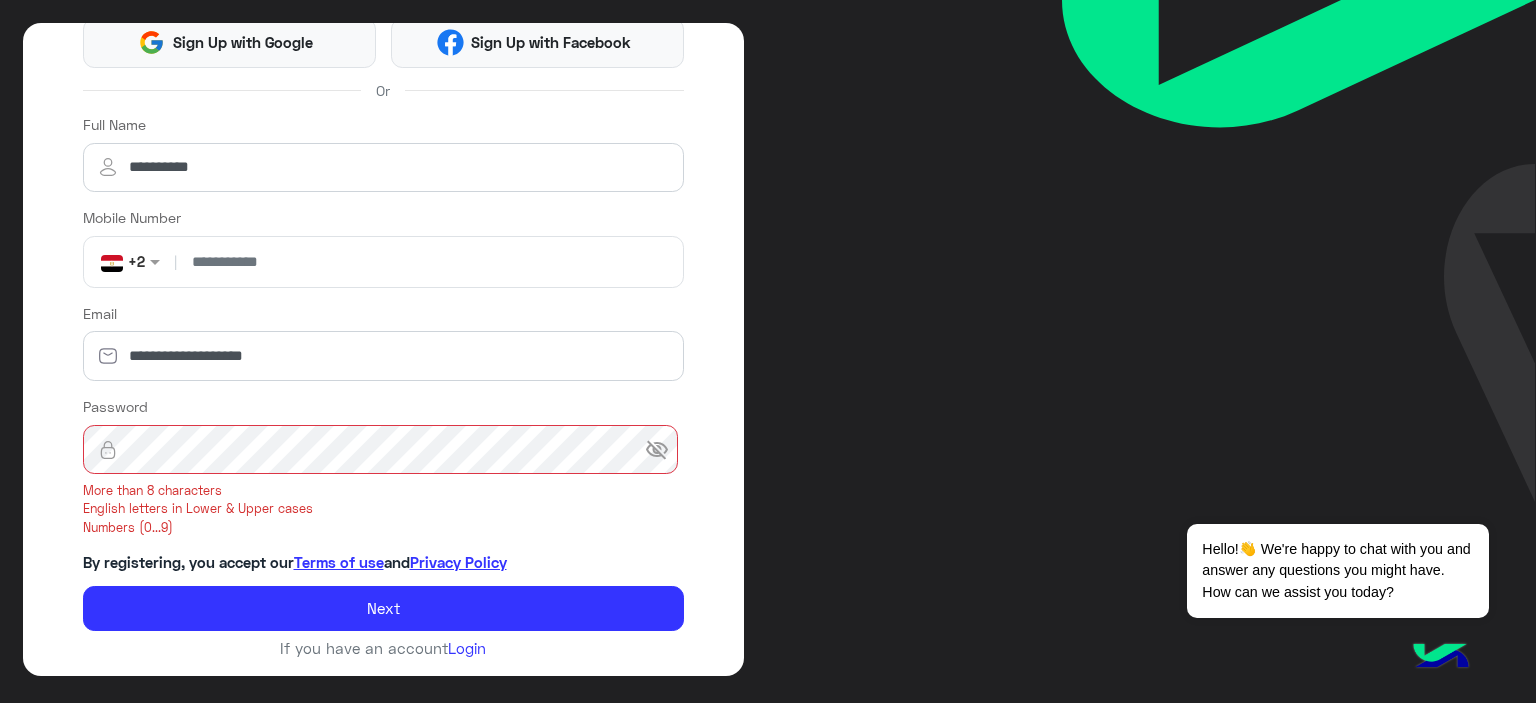 click on "visibility_off" at bounding box center [657, 450] 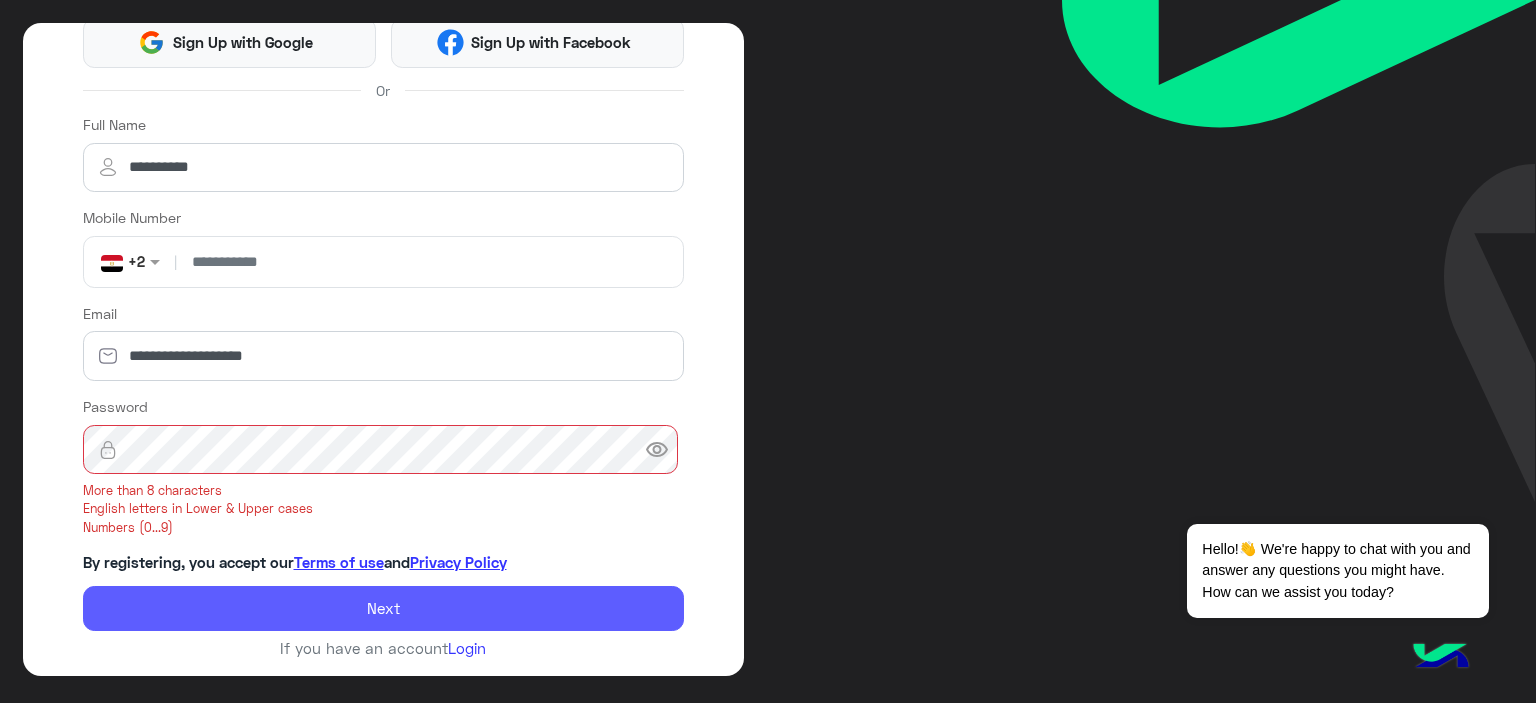 click on "Next" 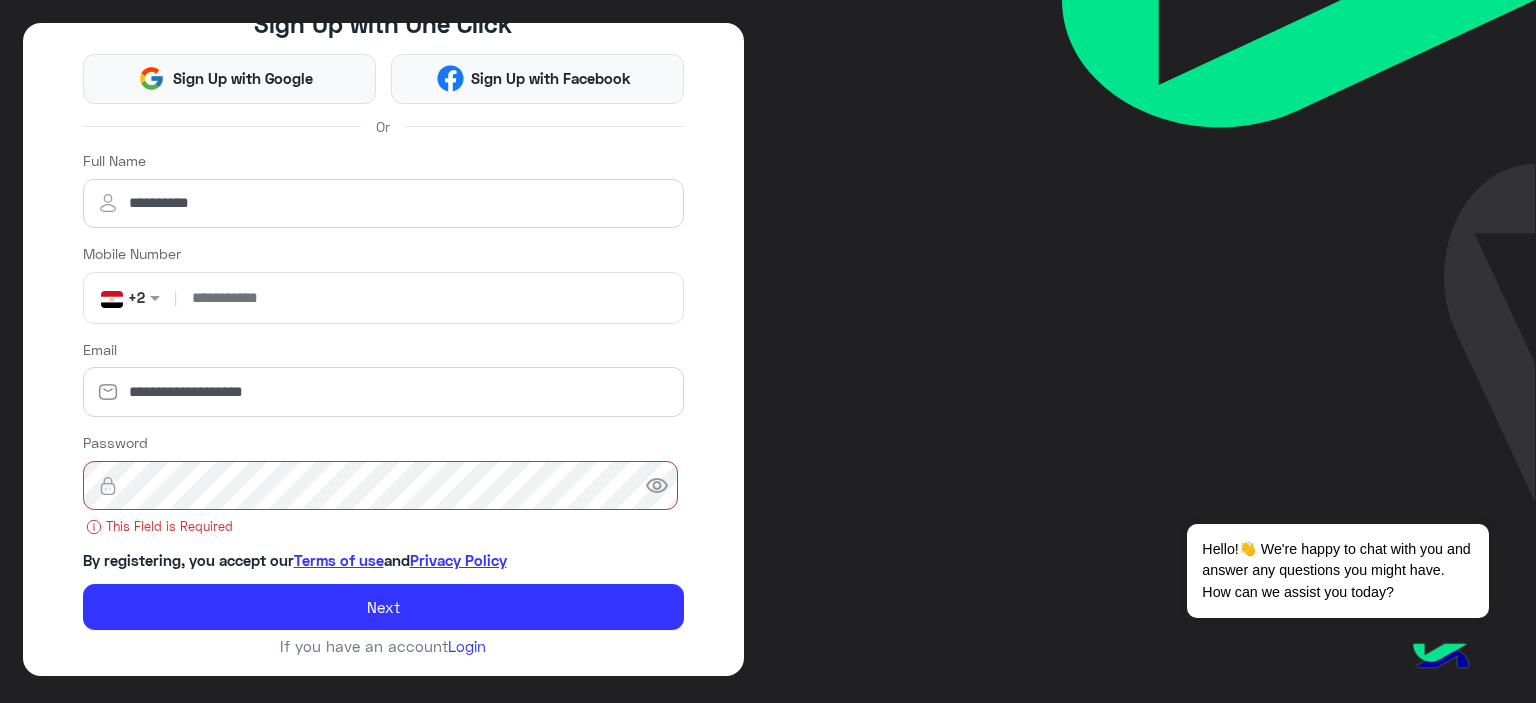 scroll, scrollTop: 144, scrollLeft: 0, axis: vertical 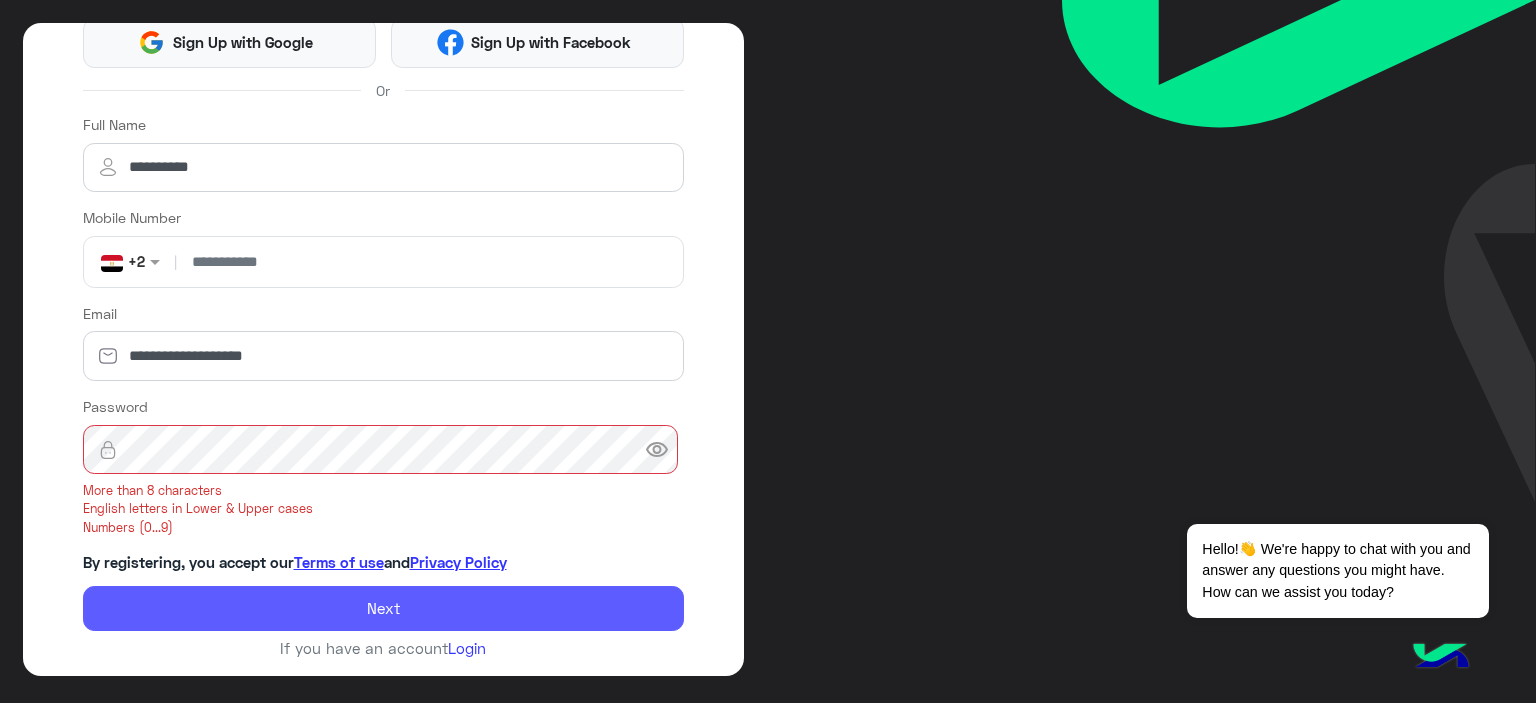 click on "Next" 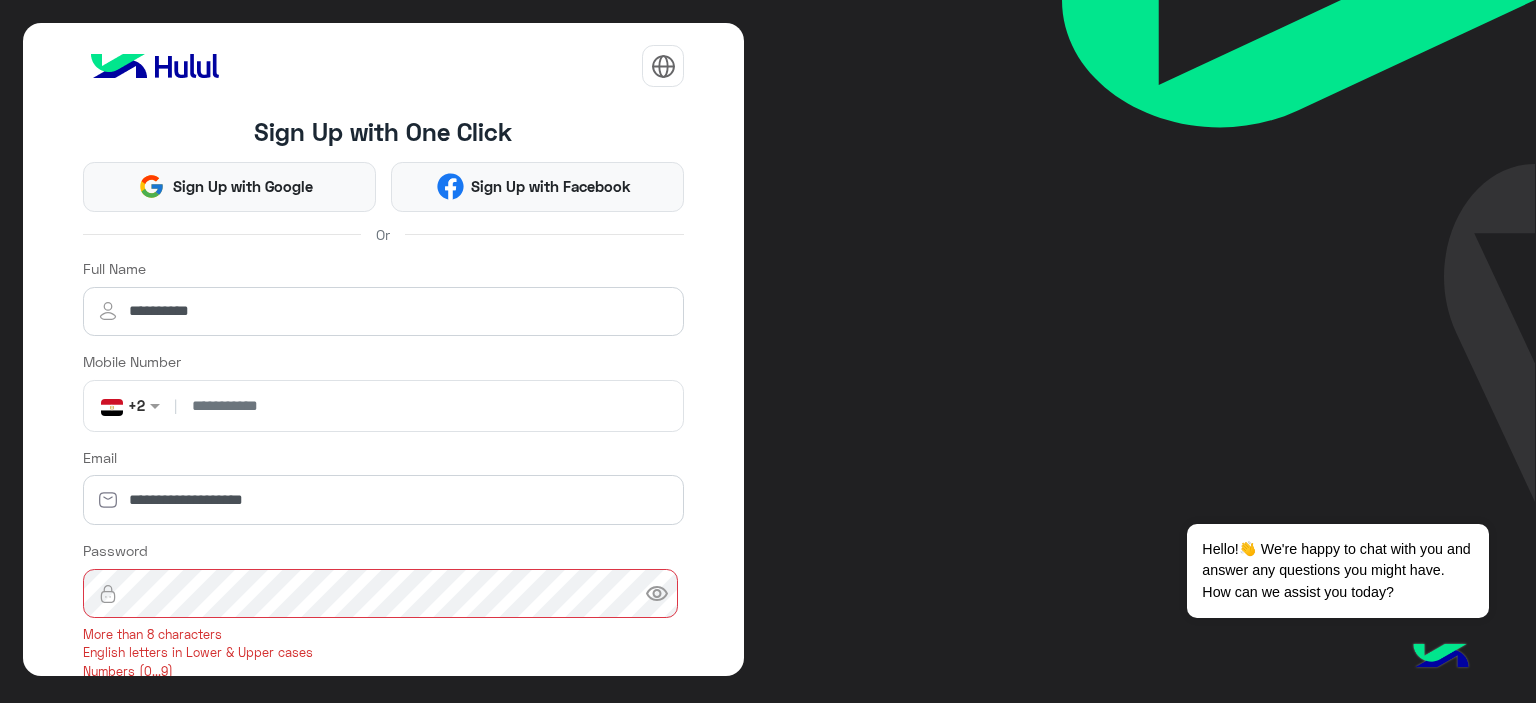 scroll, scrollTop: 2, scrollLeft: 0, axis: vertical 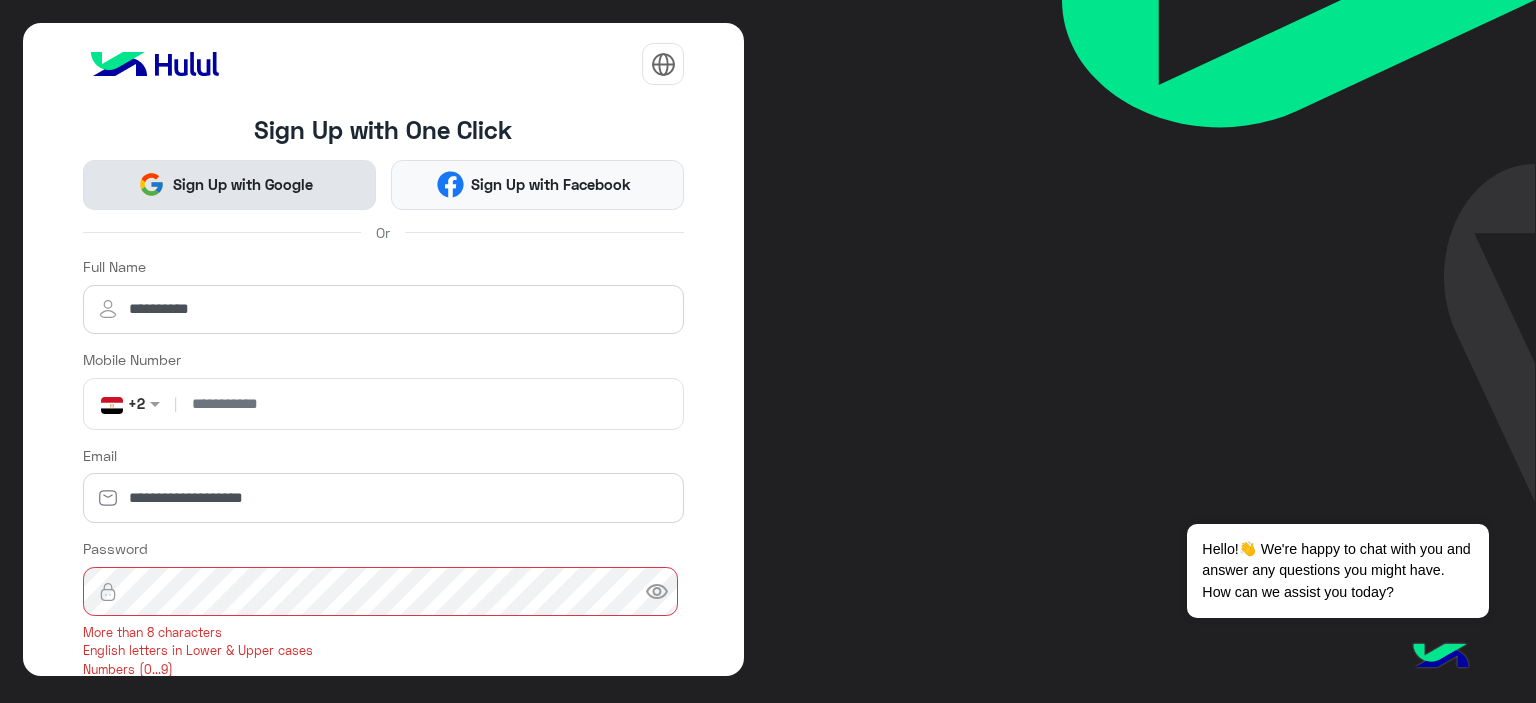 click on "Sign Up with Google" 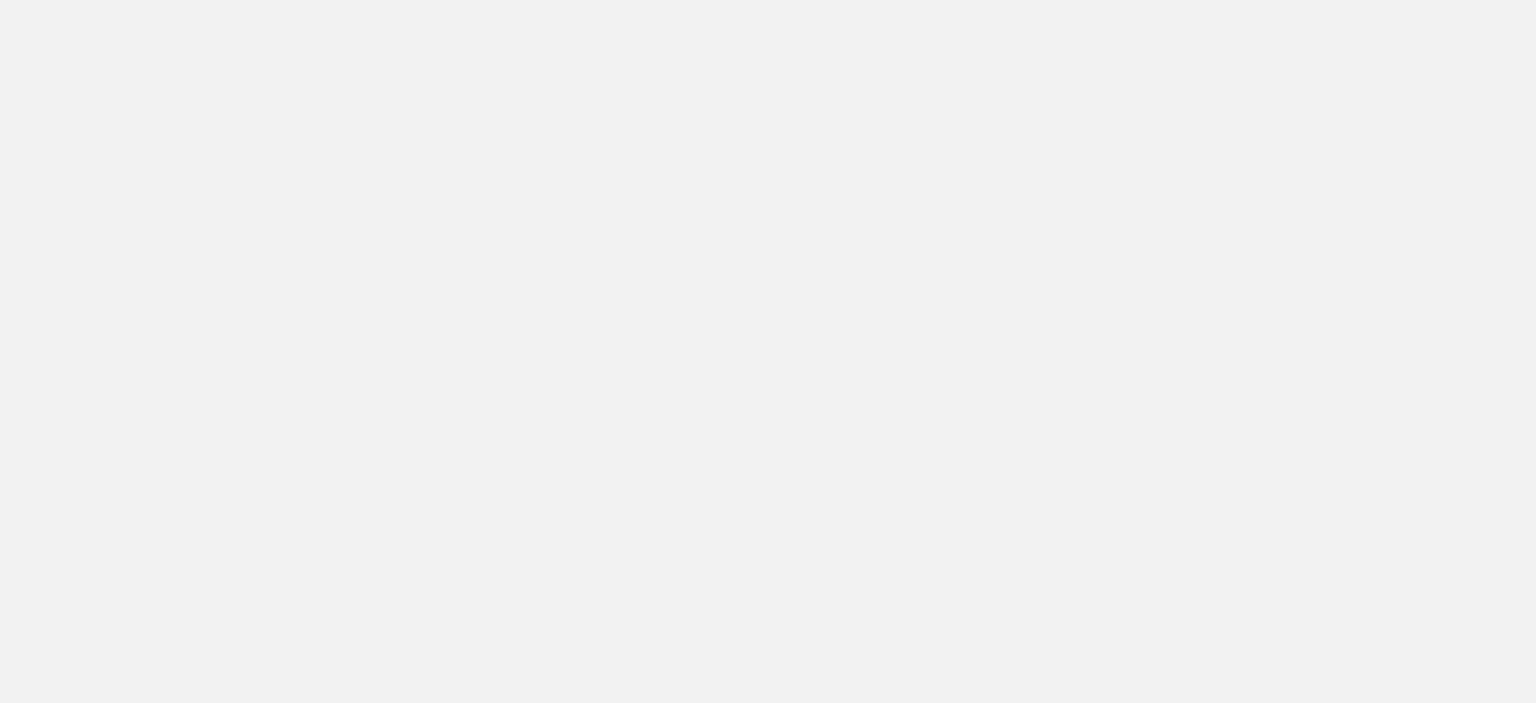 scroll, scrollTop: 0, scrollLeft: 0, axis: both 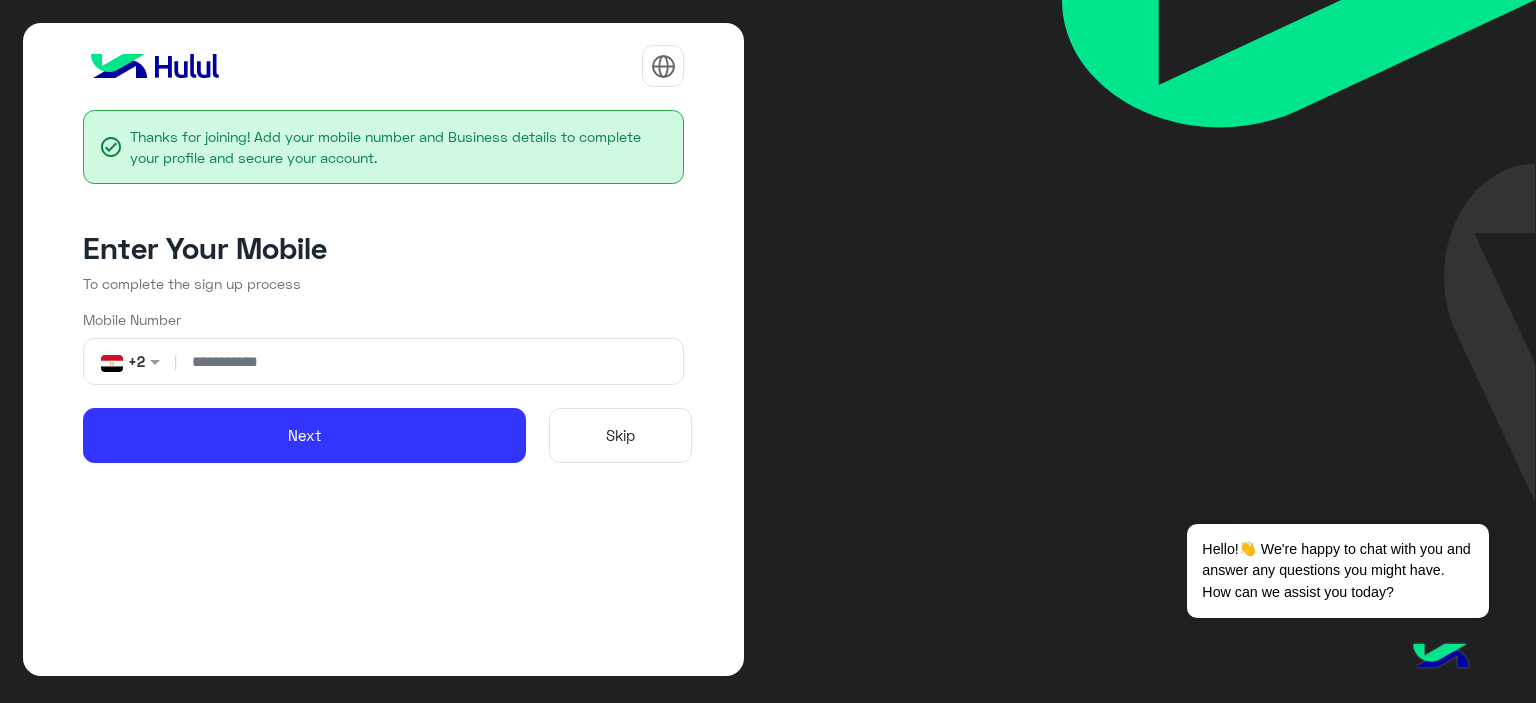 click 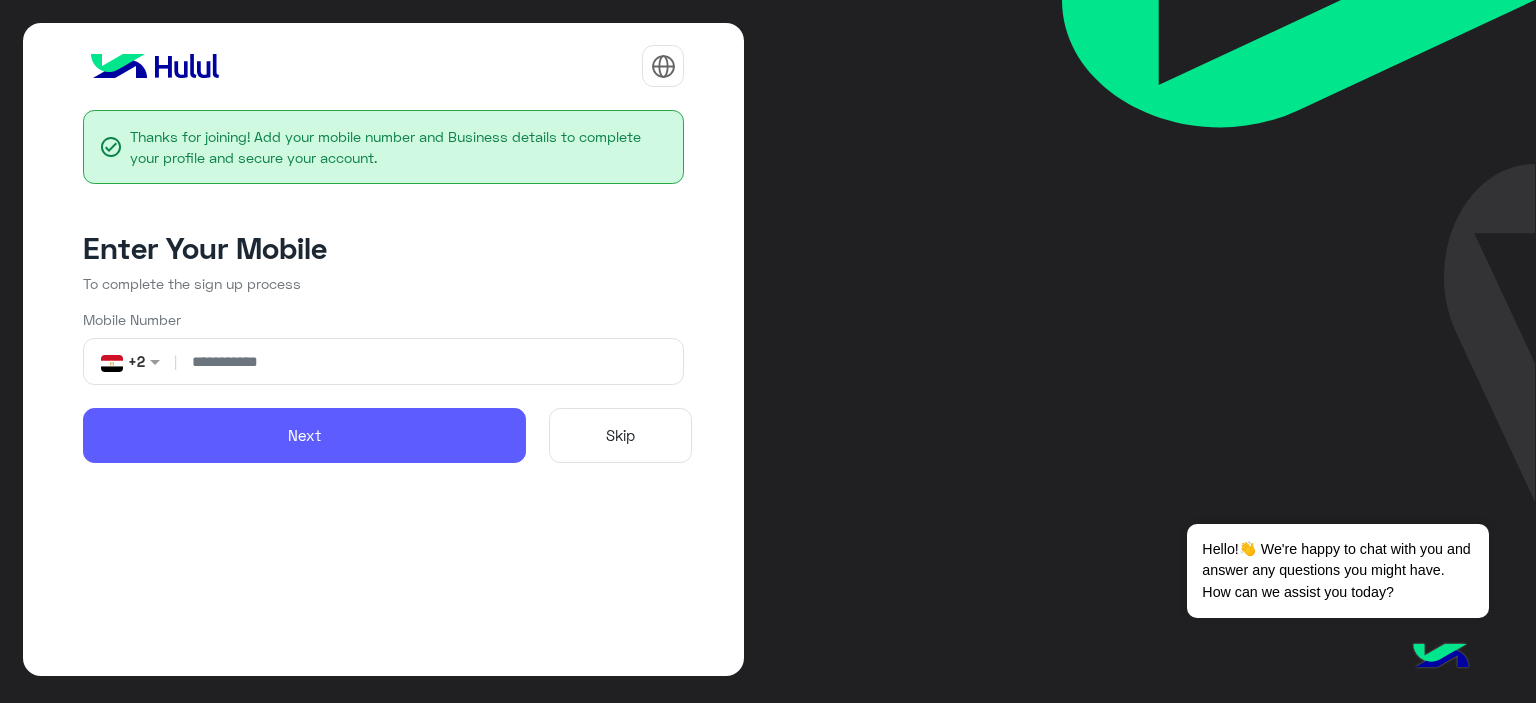 type on "**********" 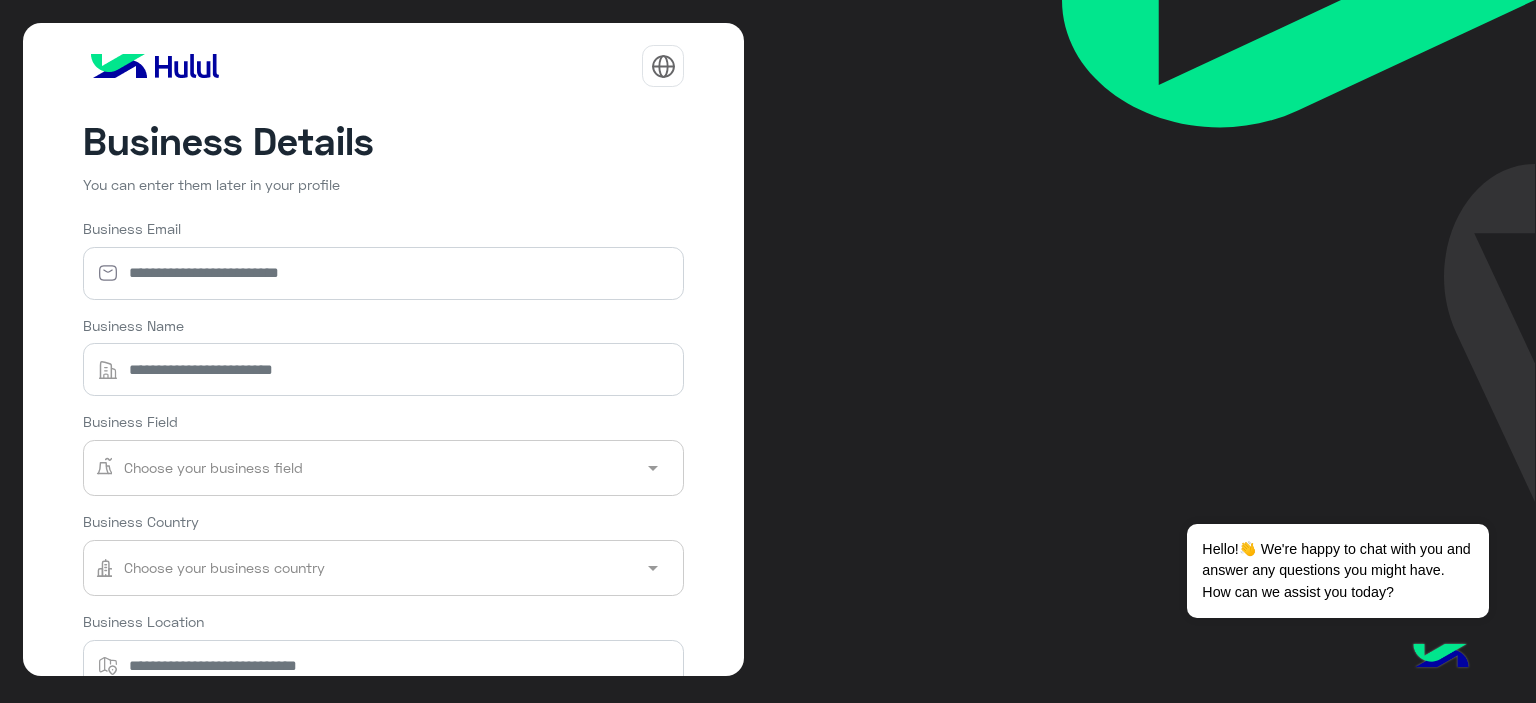 scroll, scrollTop: 0, scrollLeft: 0, axis: both 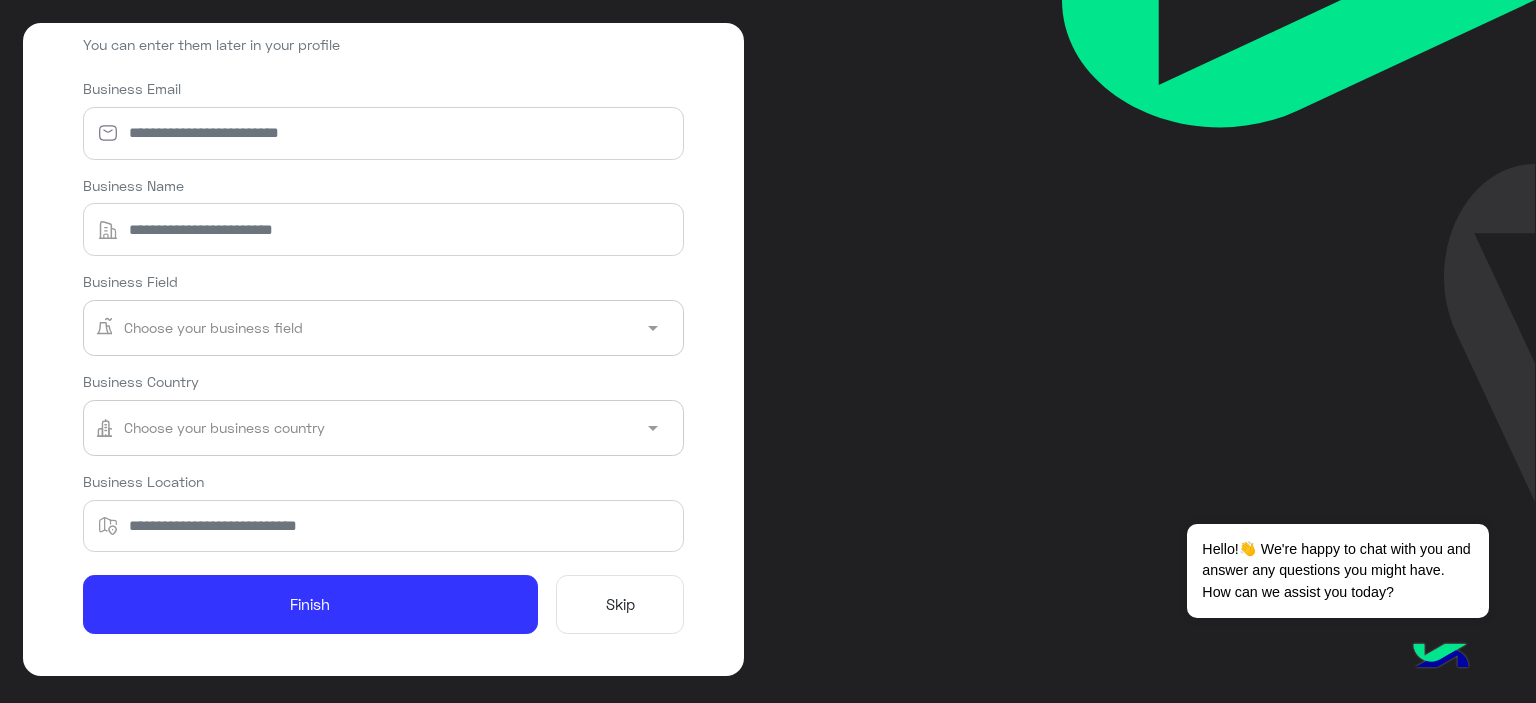 click on "Skip" 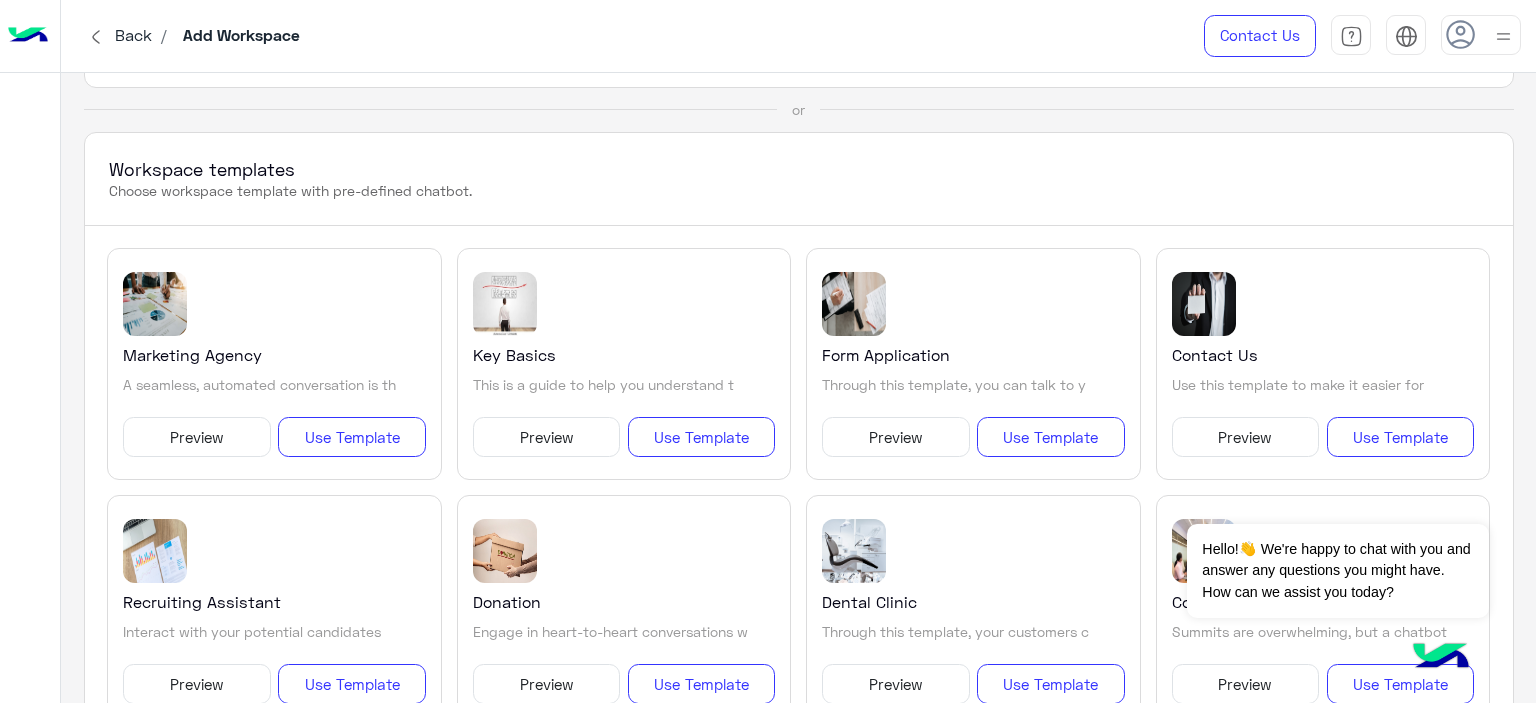 scroll, scrollTop: 0, scrollLeft: 0, axis: both 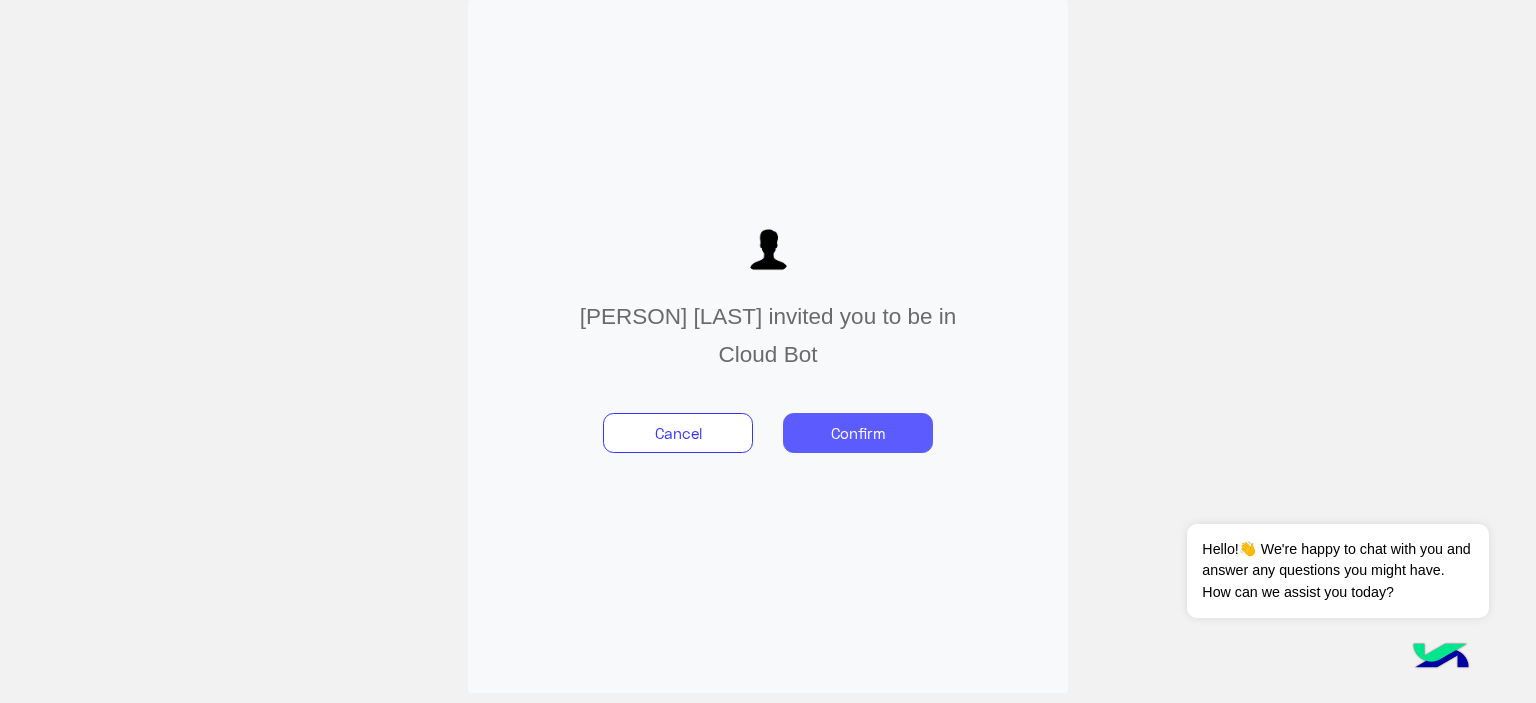 click on "Confirm" 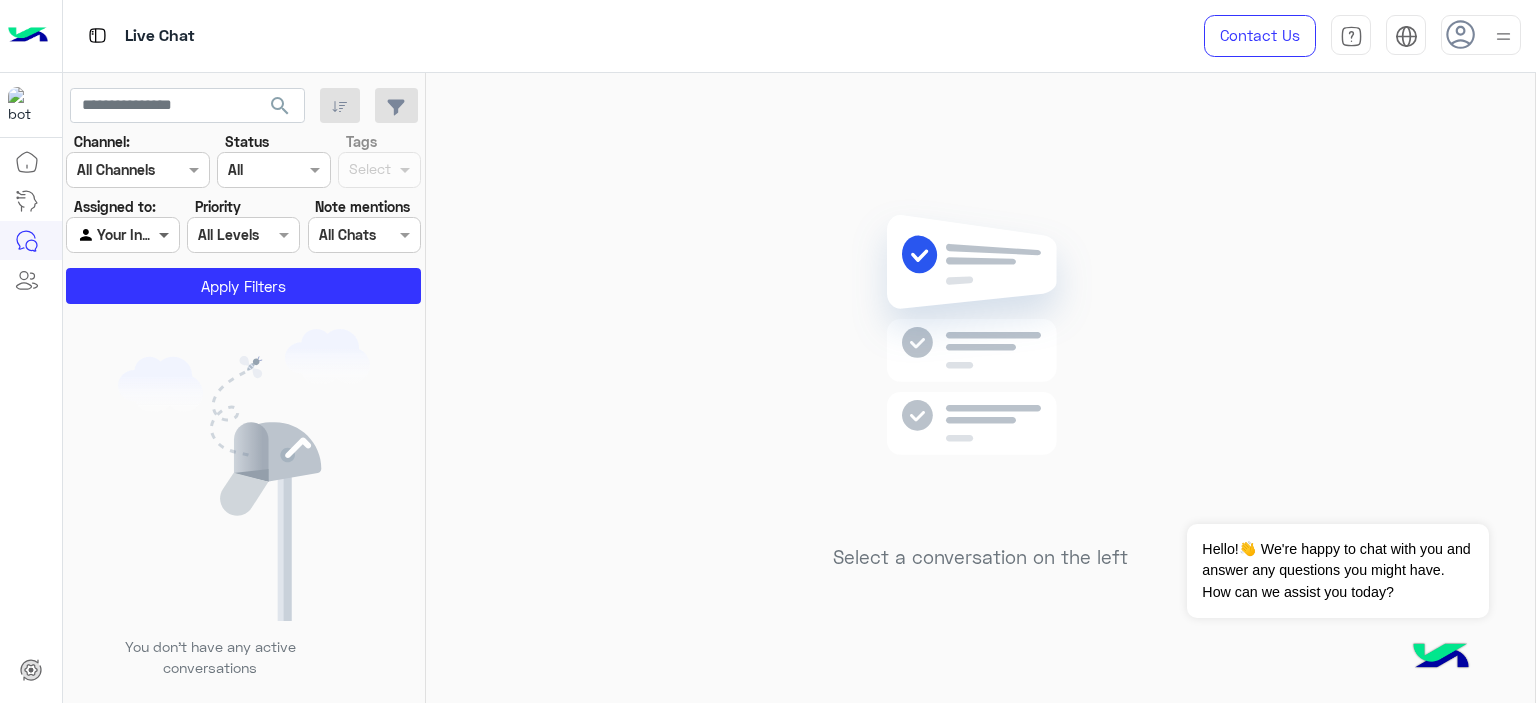 click at bounding box center (166, 234) 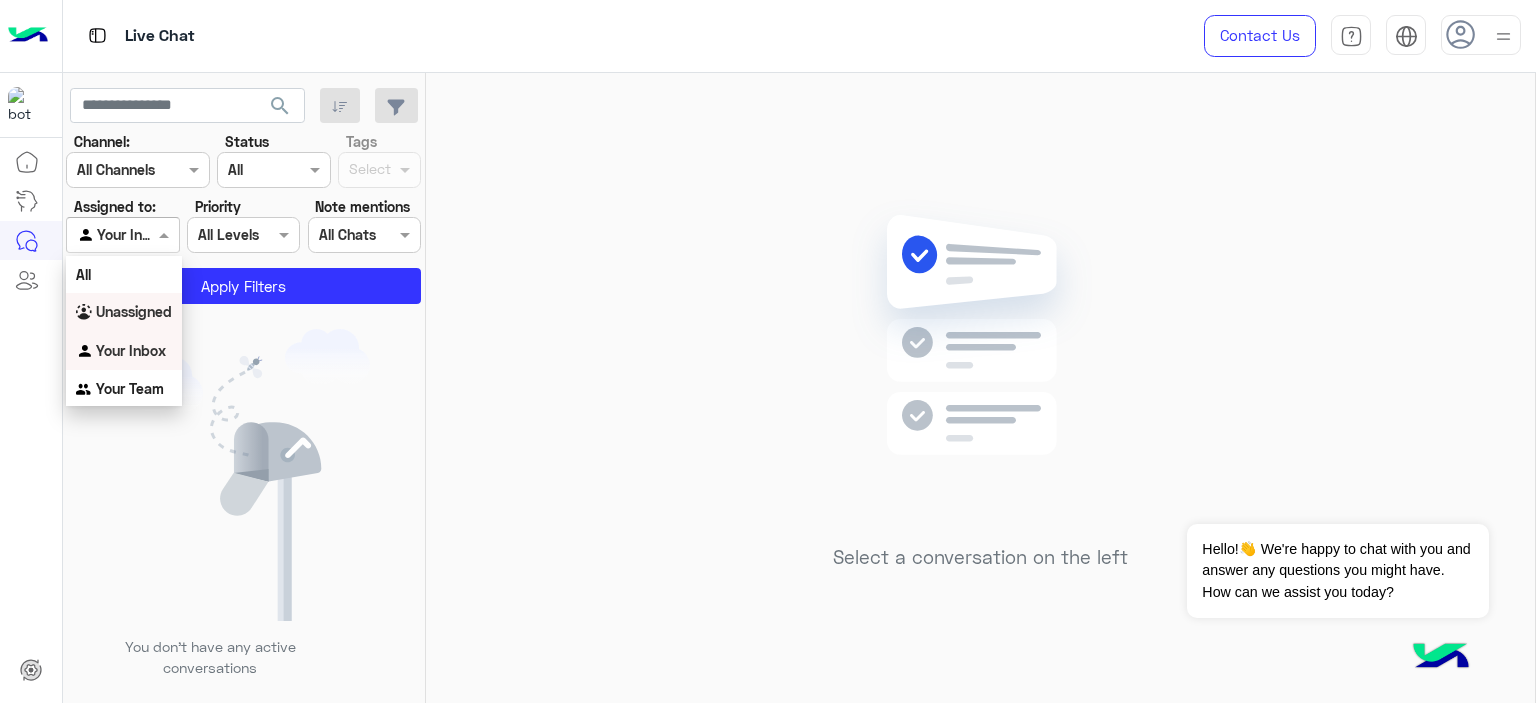scroll, scrollTop: 2, scrollLeft: 0, axis: vertical 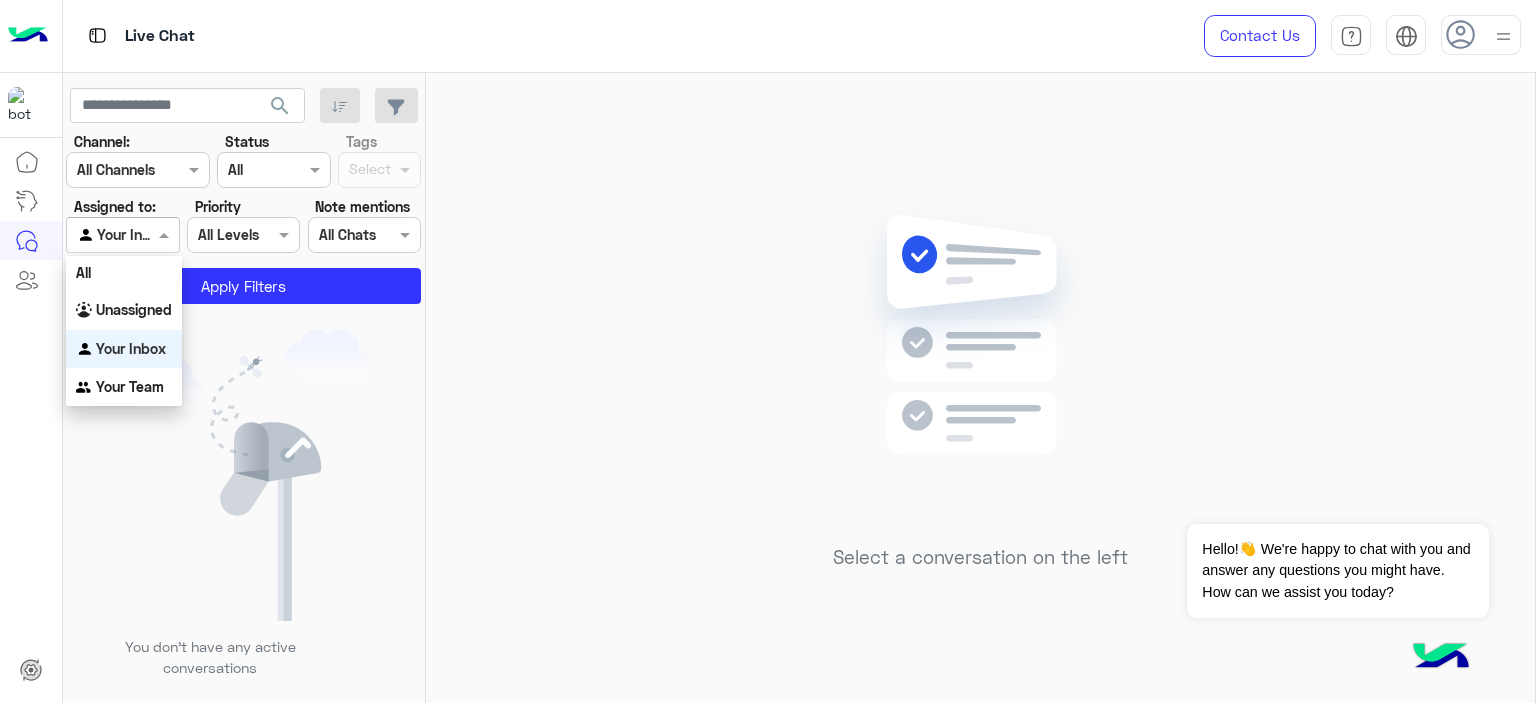 click on "You don’t have any active conversations" 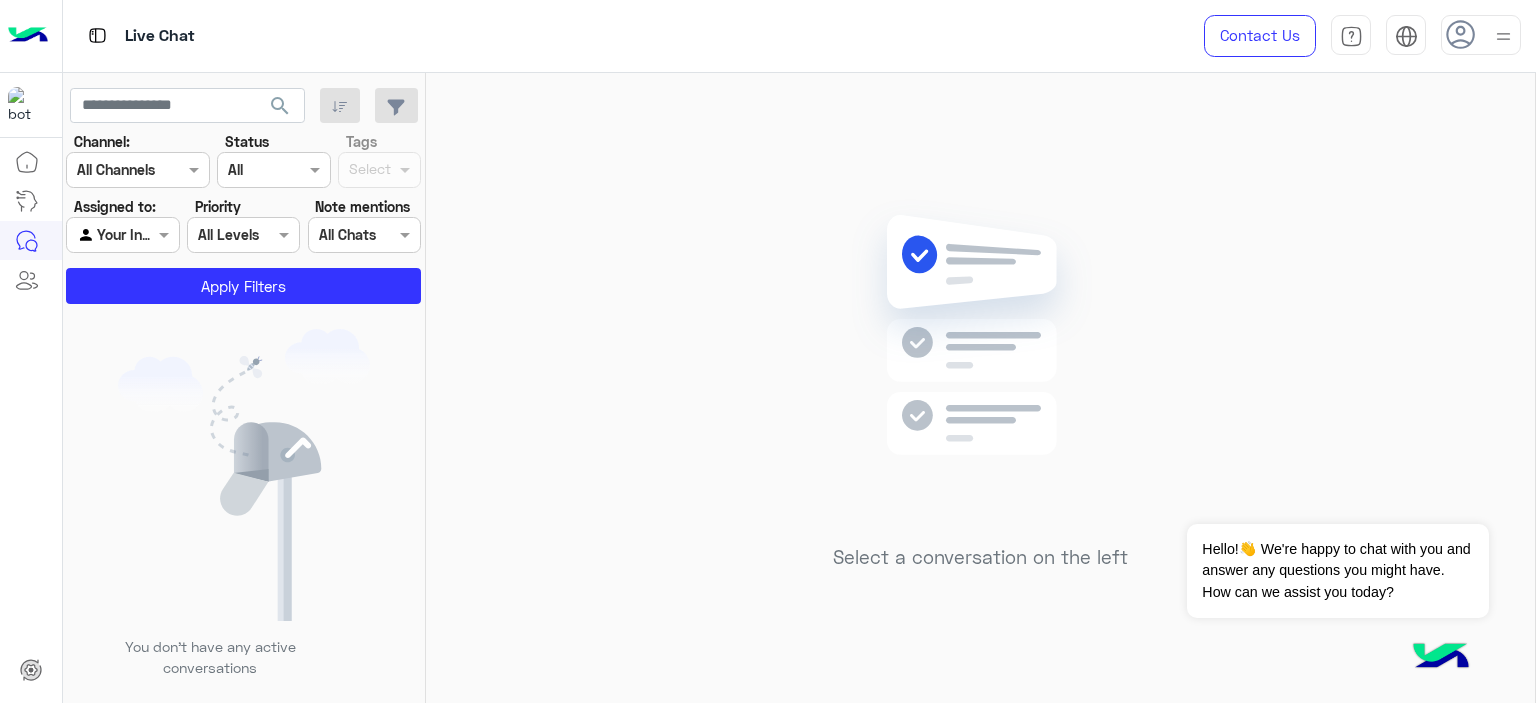 click at bounding box center (122, 234) 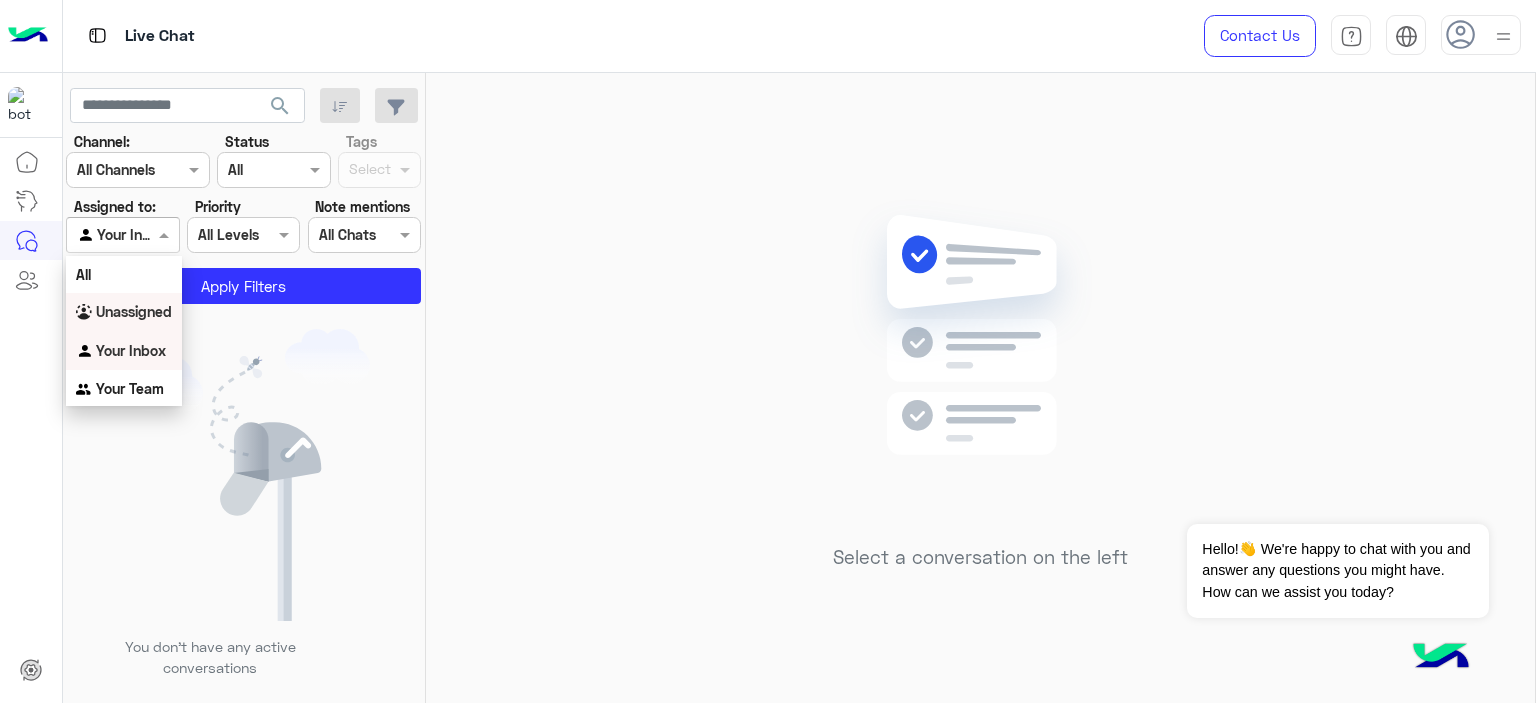 click on "Unassigned" at bounding box center (134, 311) 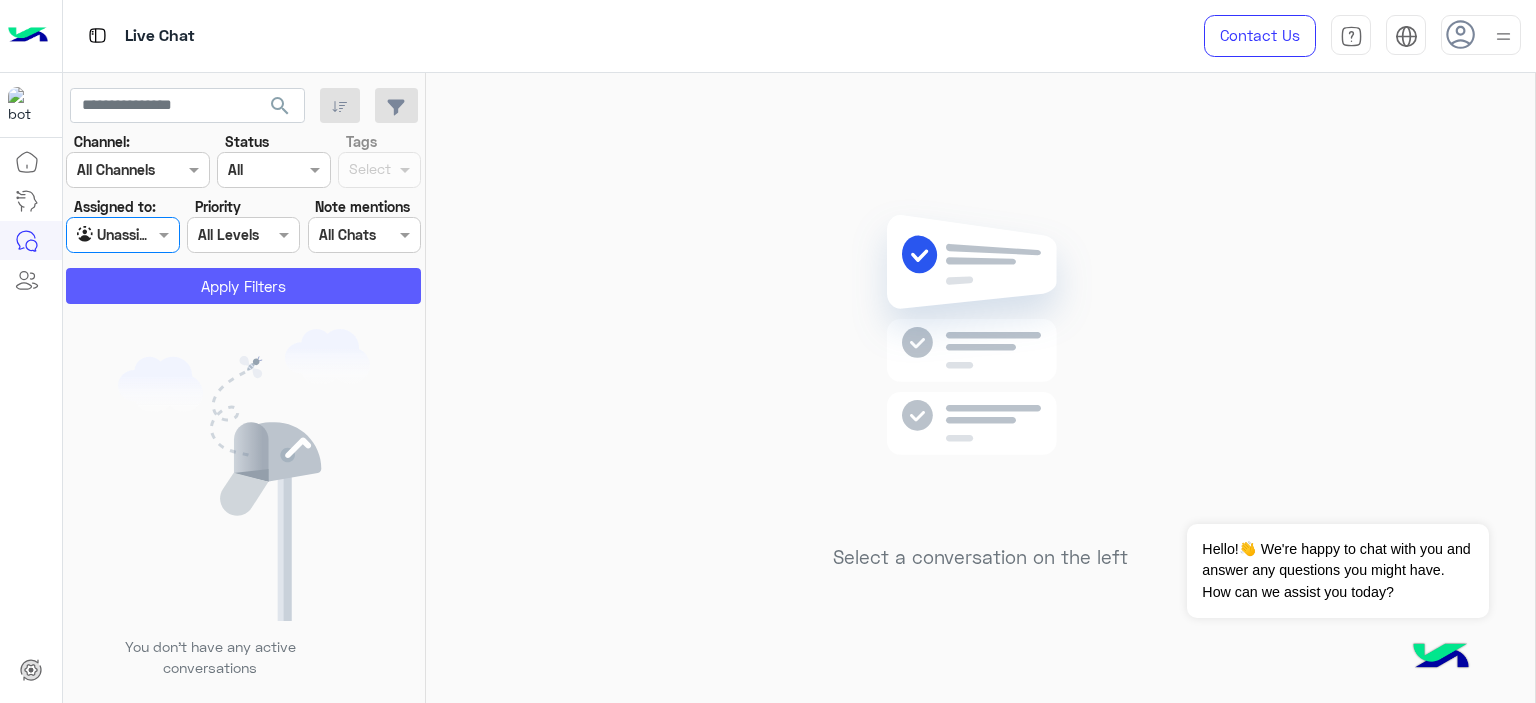 click on "Apply Filters" 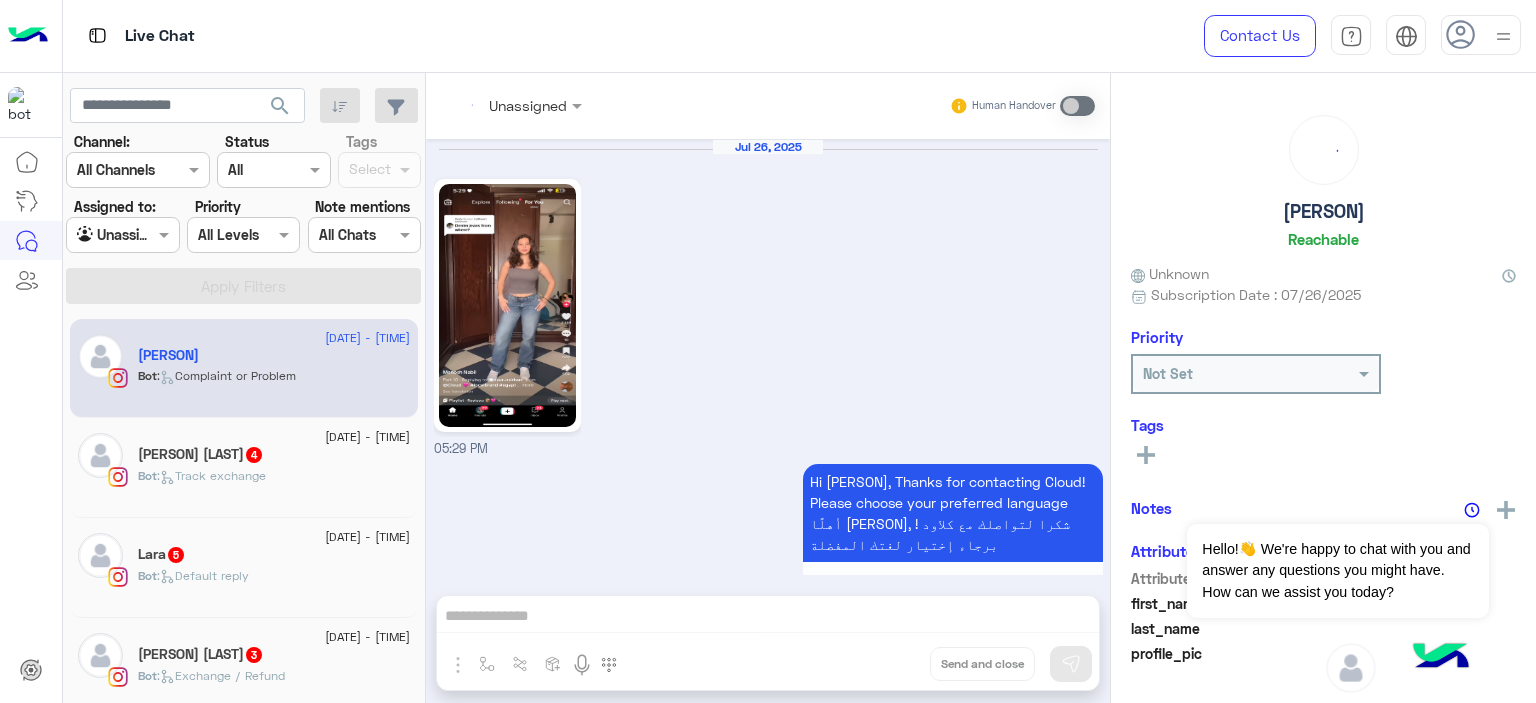 scroll, scrollTop: 968, scrollLeft: 0, axis: vertical 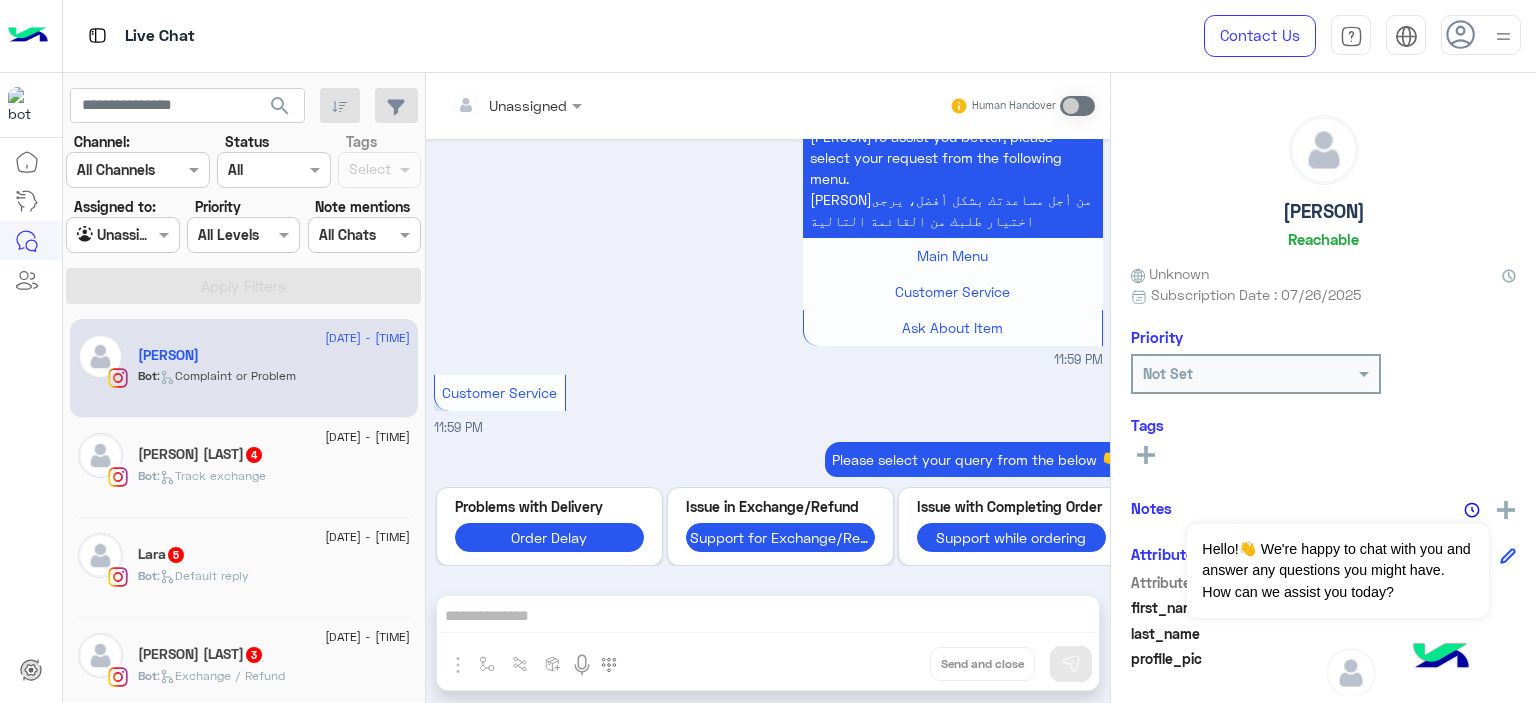 click at bounding box center (516, 104) 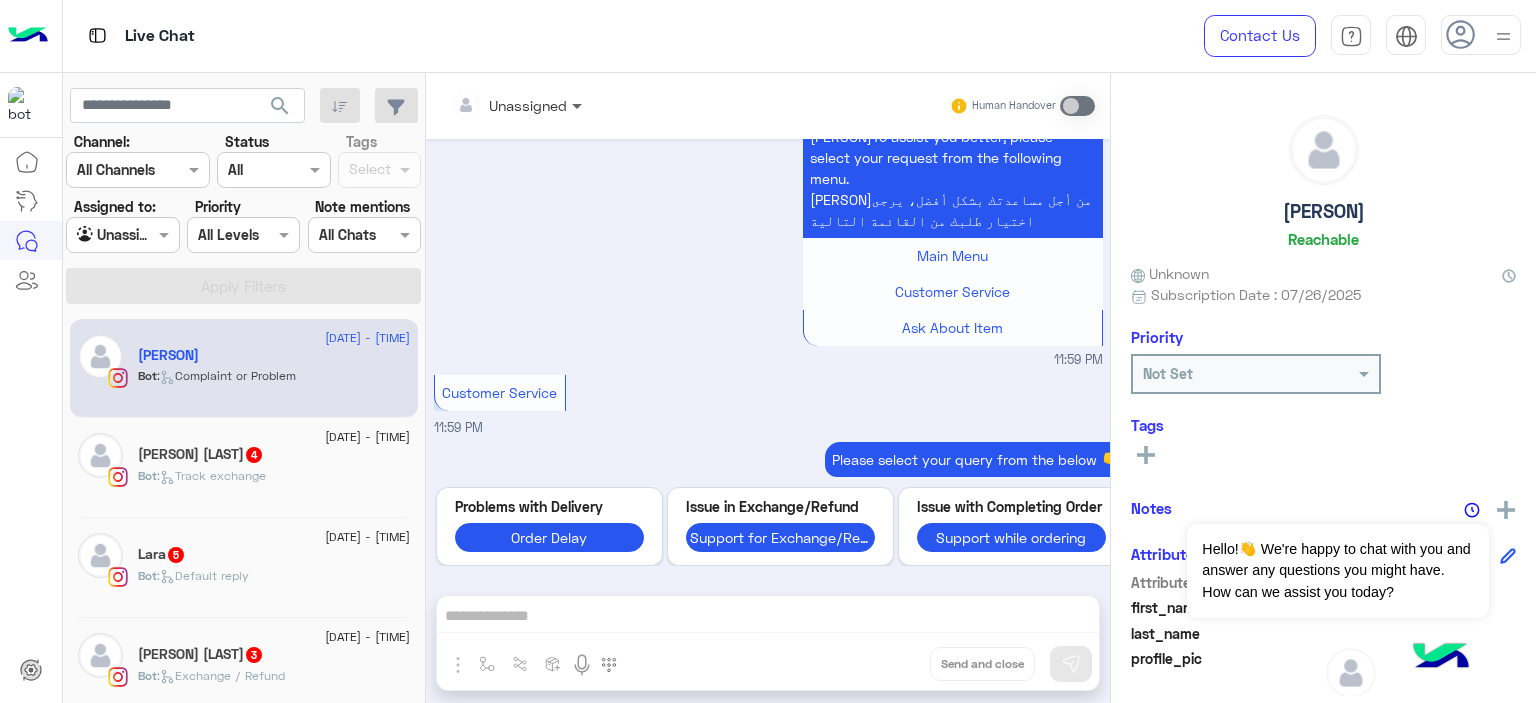 click at bounding box center [579, 105] 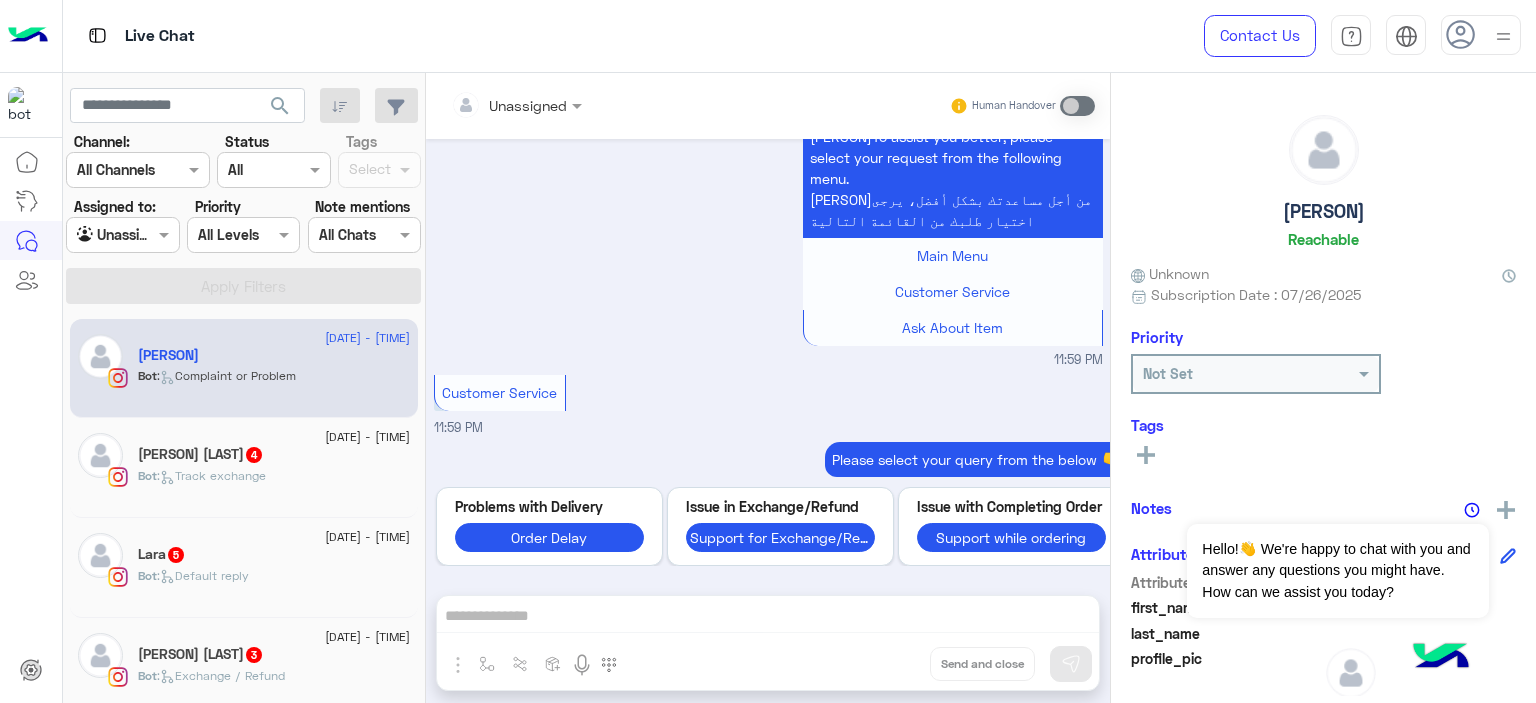 click at bounding box center (516, 104) 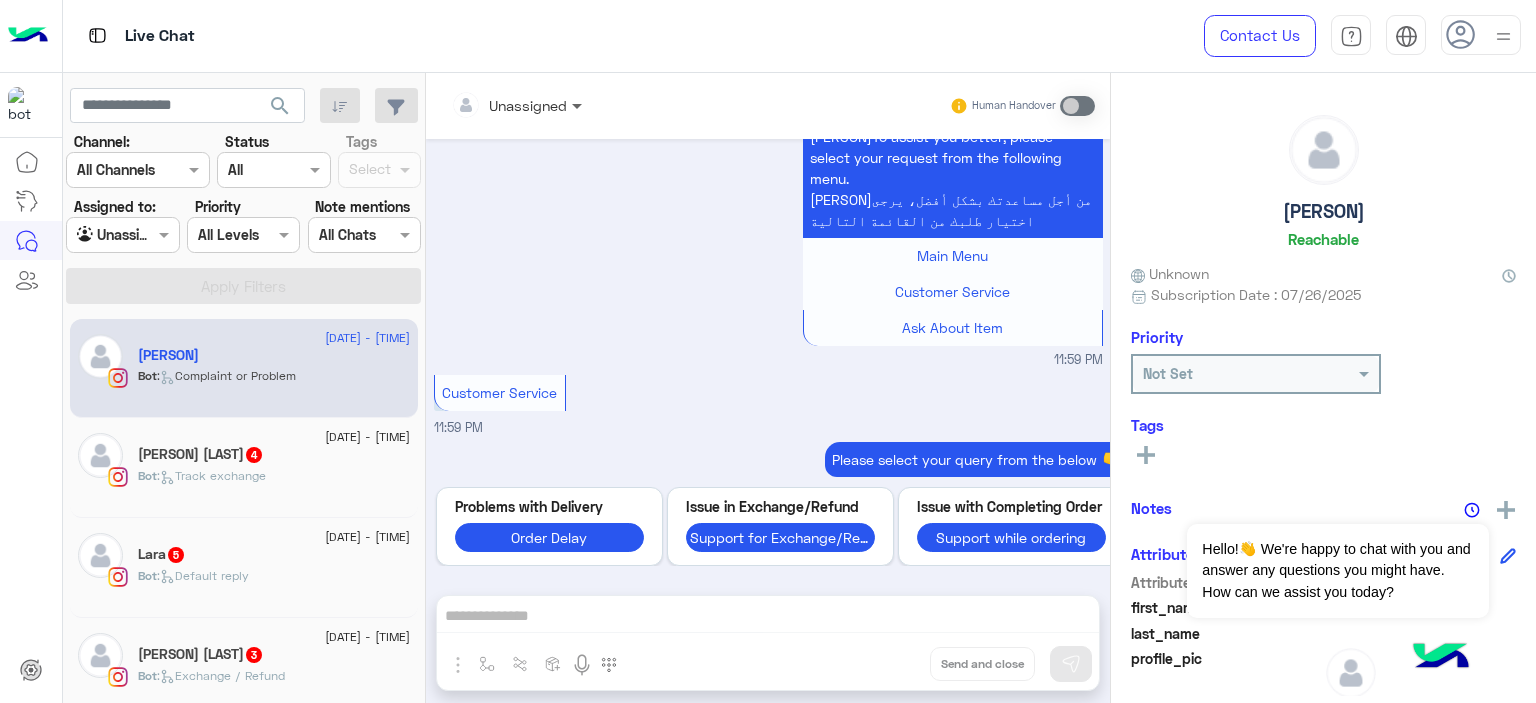 click at bounding box center [579, 105] 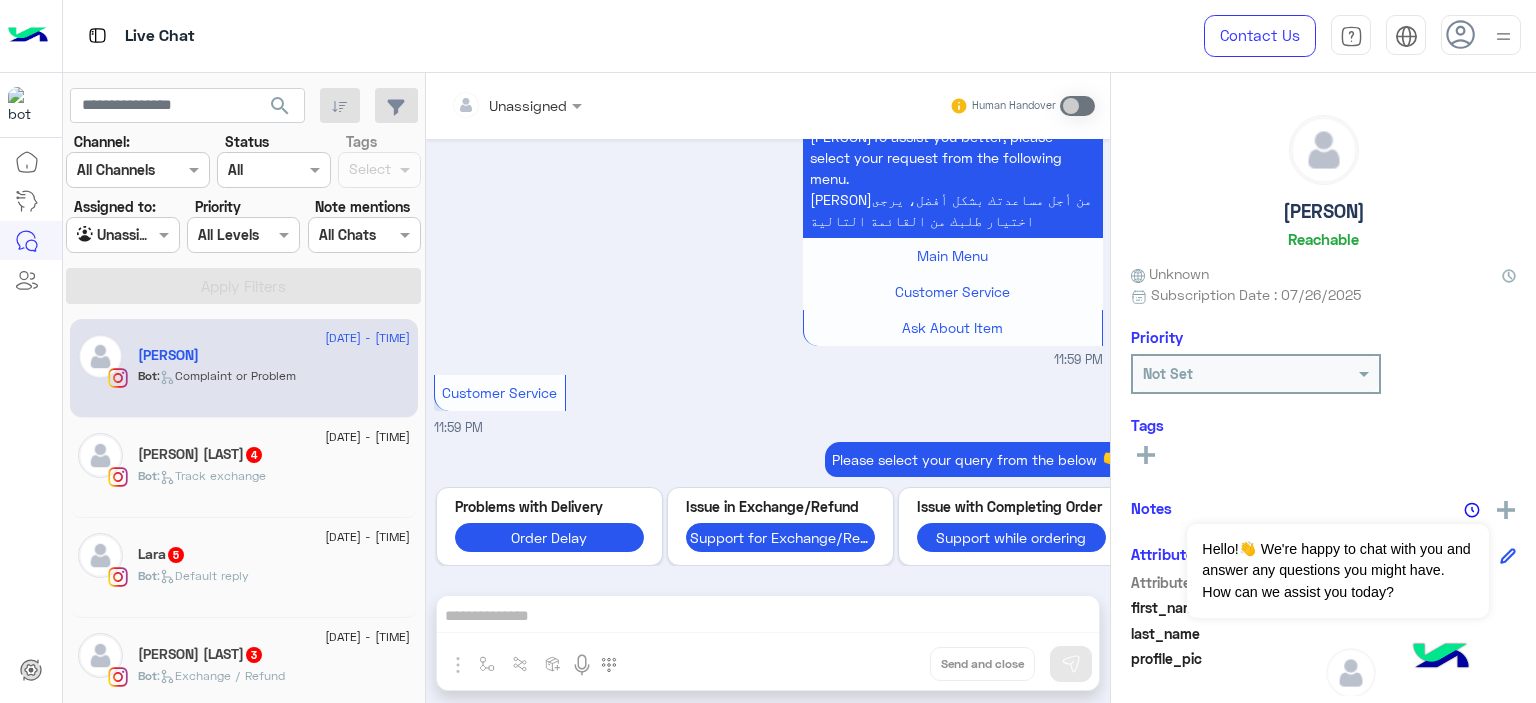 scroll, scrollTop: 0, scrollLeft: 0, axis: both 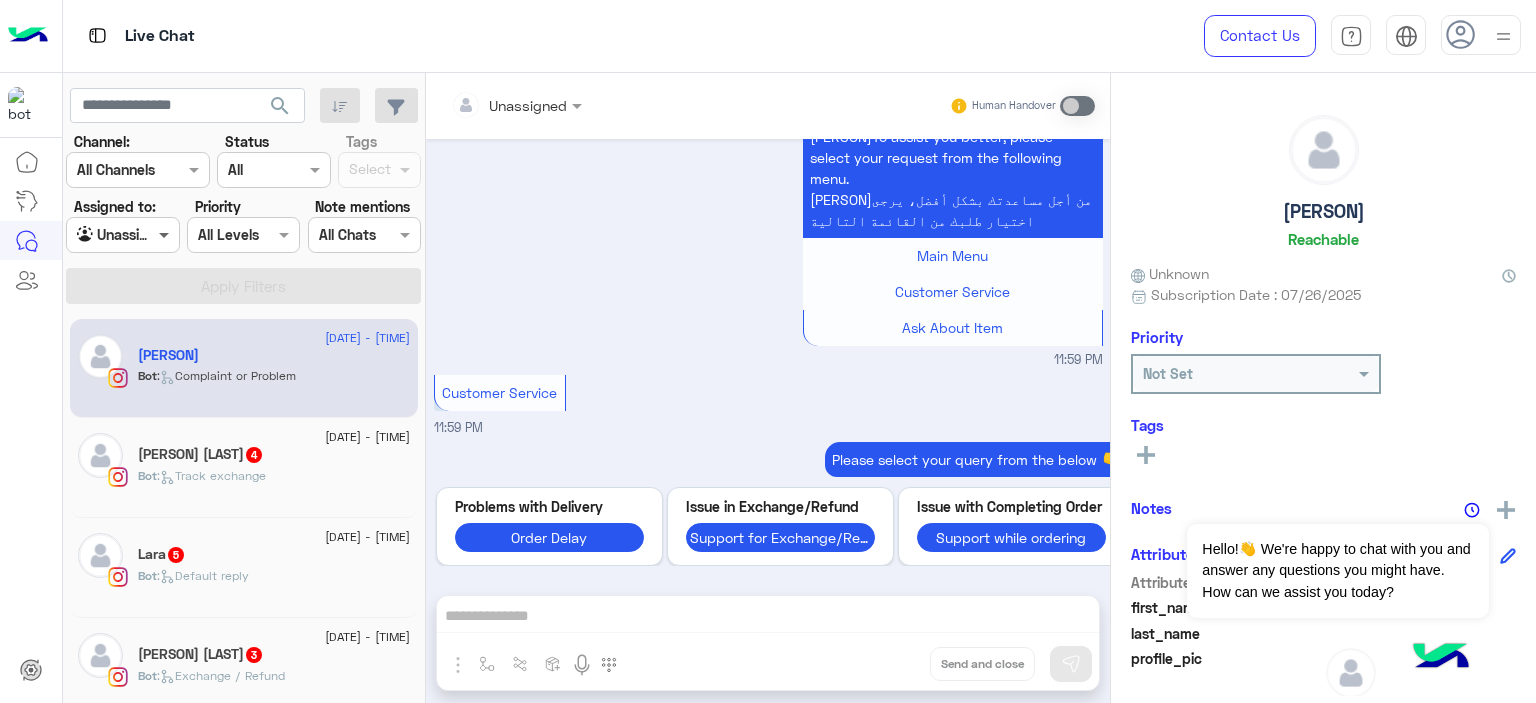 click at bounding box center [166, 234] 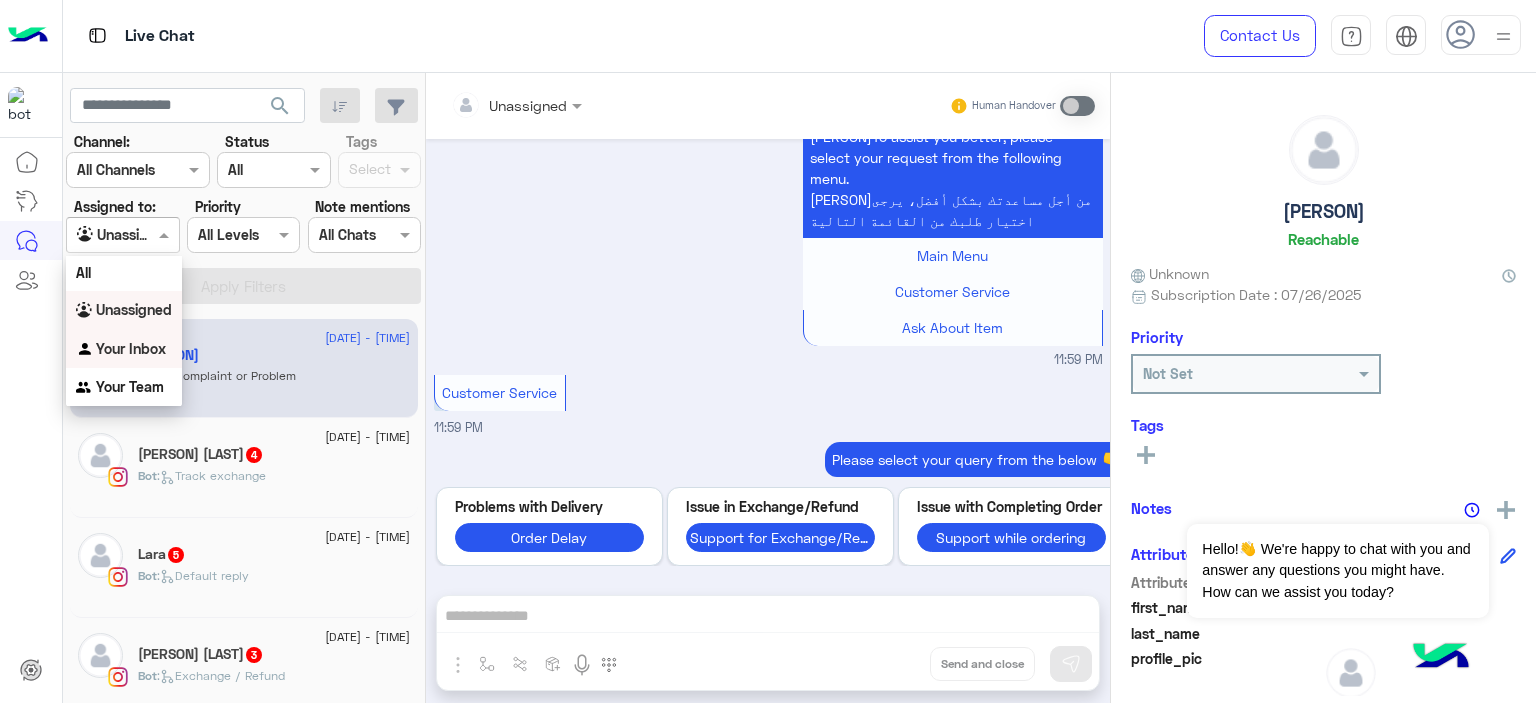 scroll, scrollTop: 0, scrollLeft: 0, axis: both 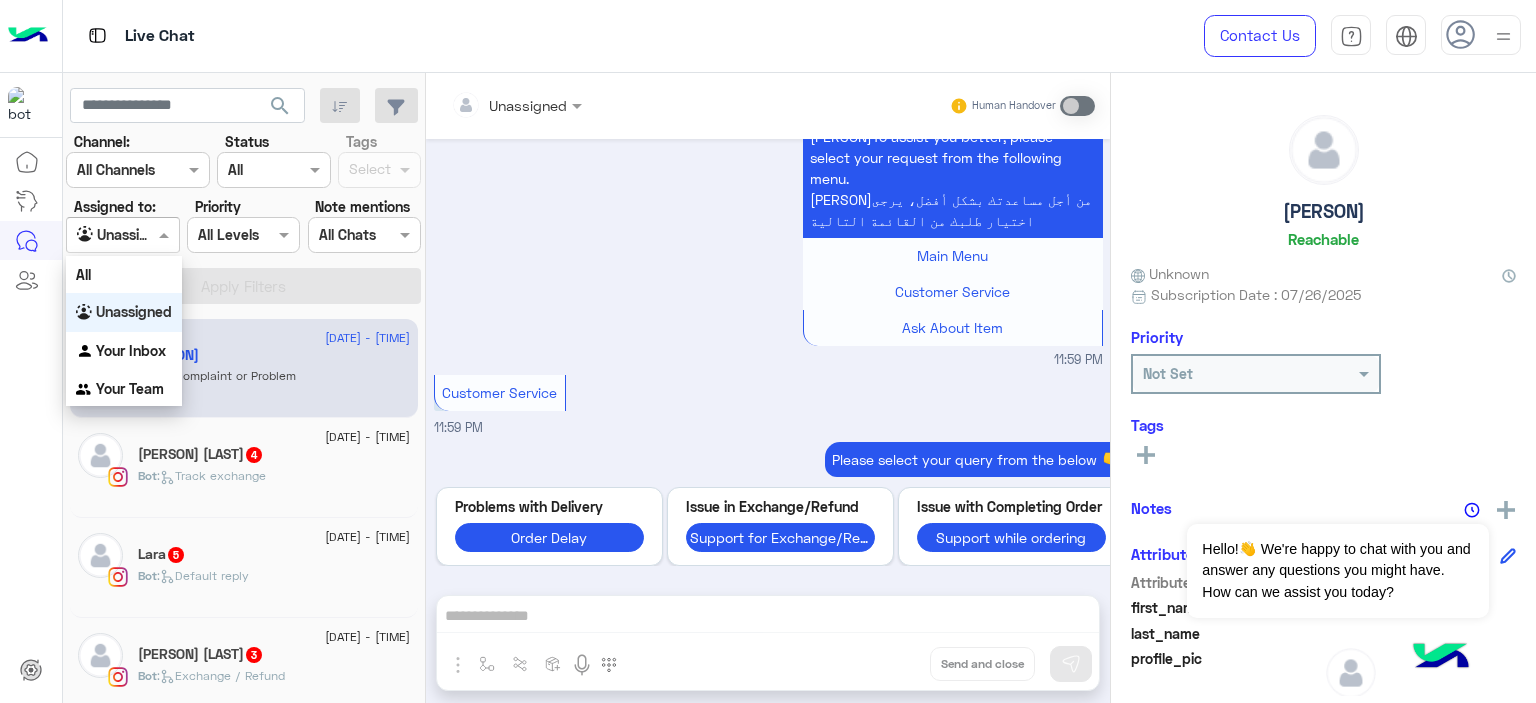 click at bounding box center (516, 104) 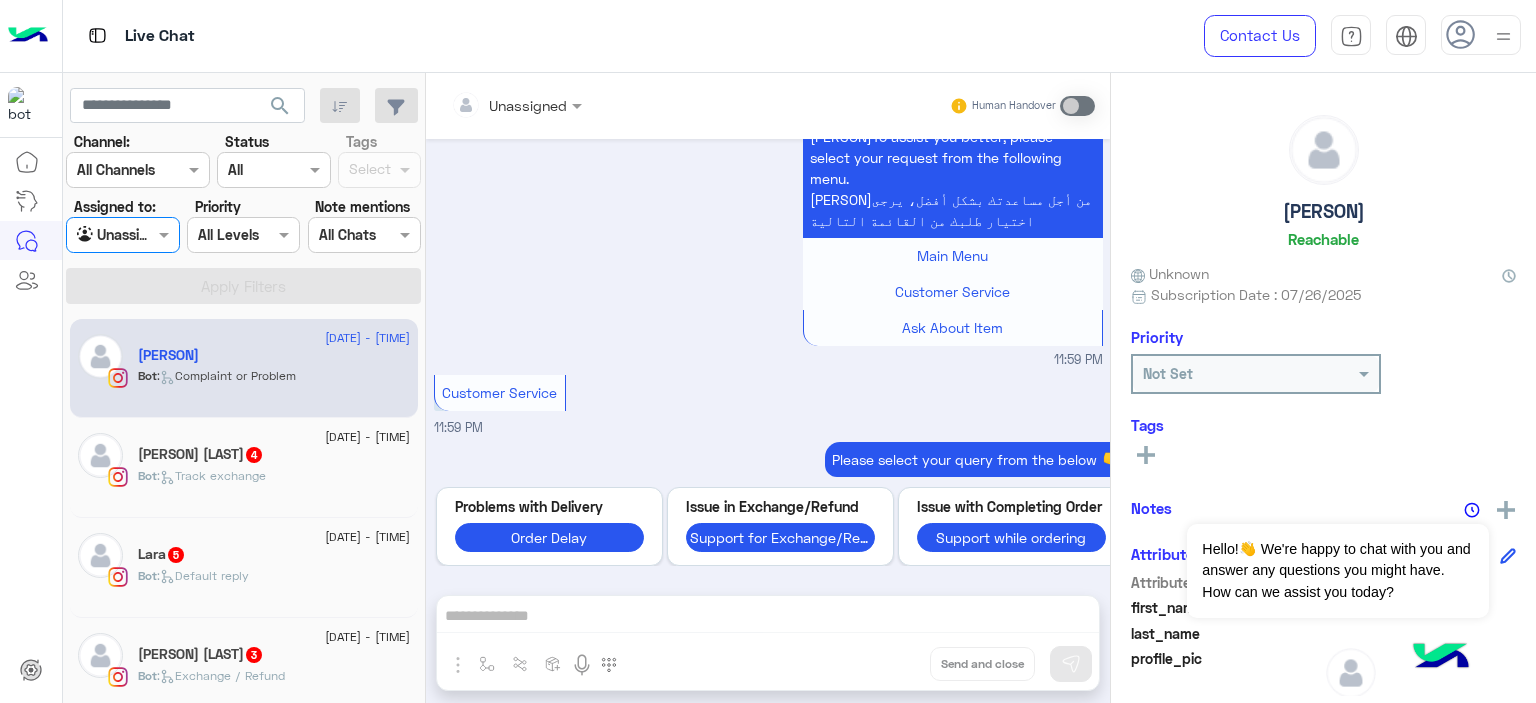click at bounding box center [516, 104] 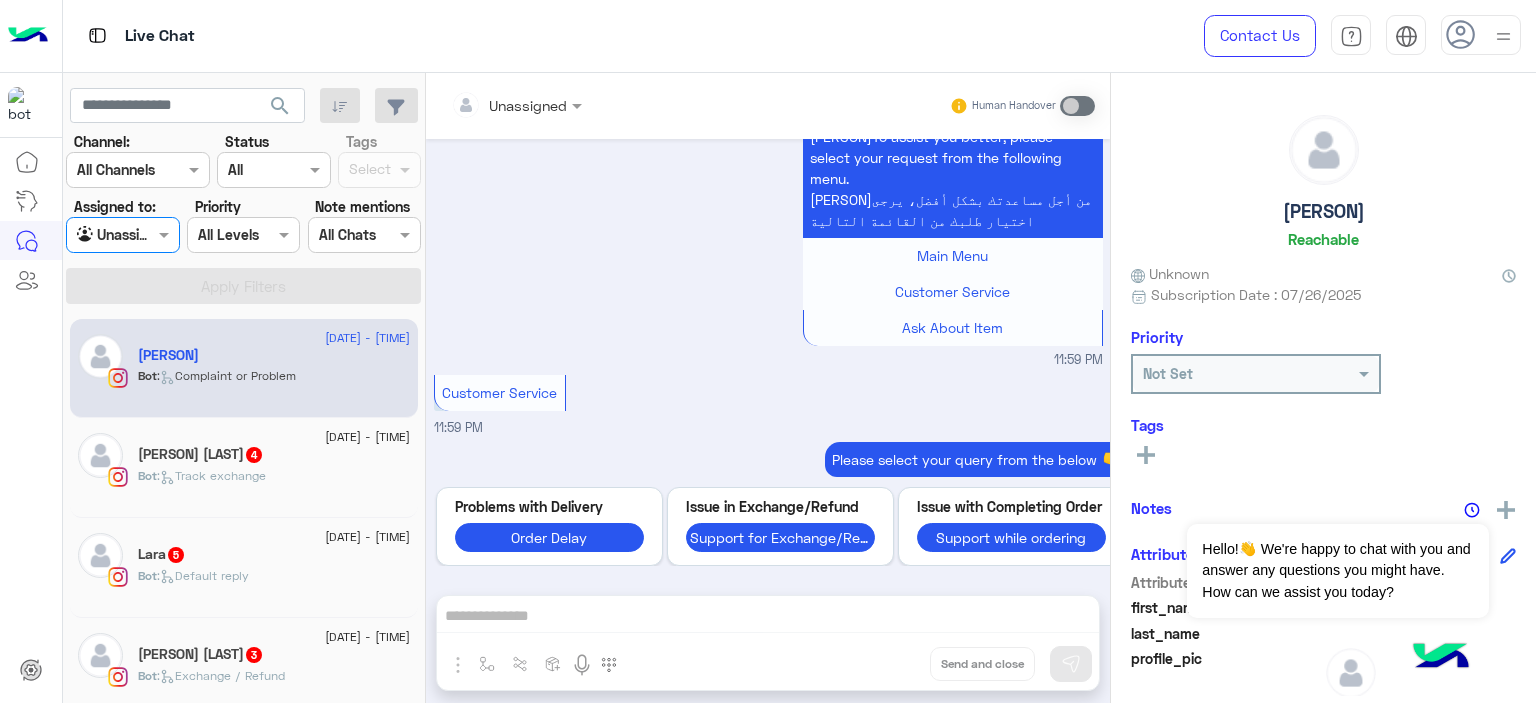 click on "Abdelrahman Mohamed  4" 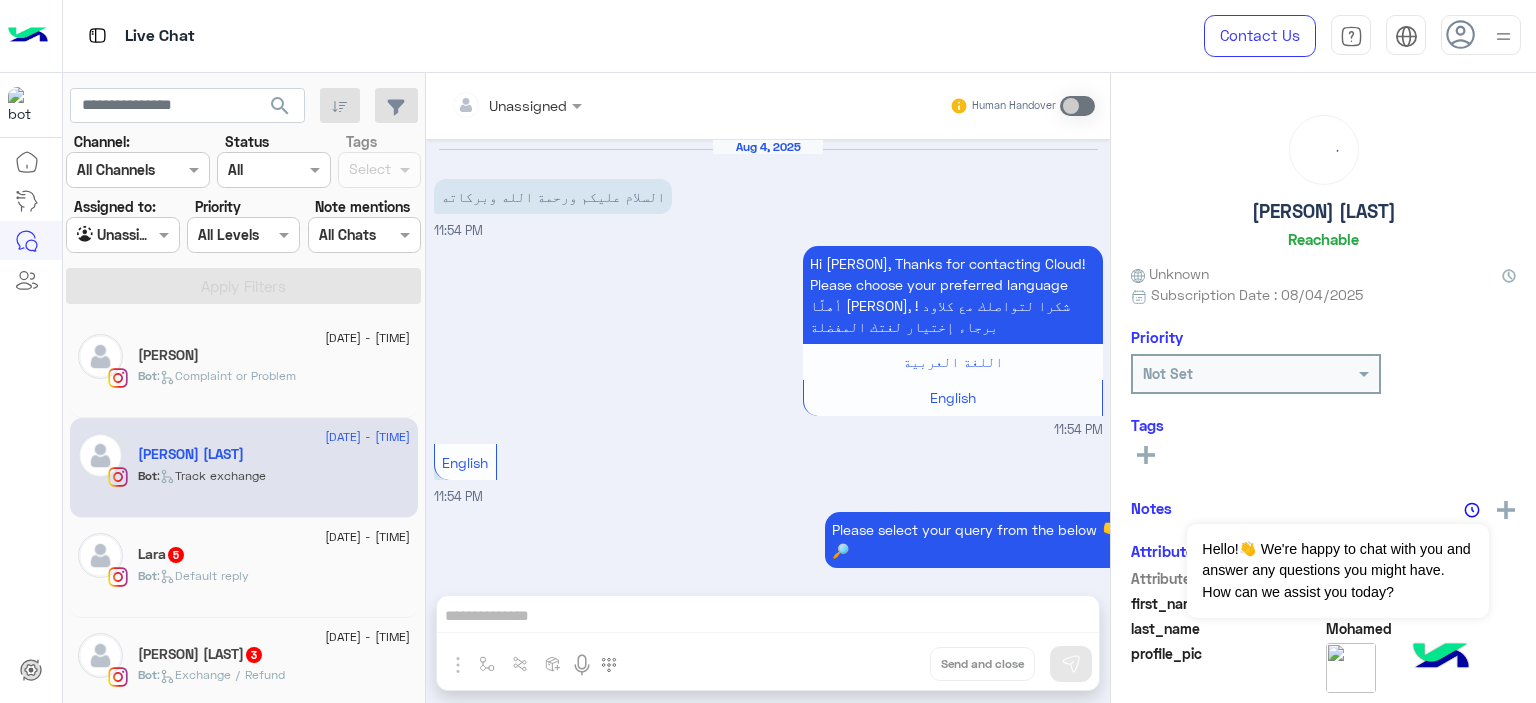 scroll, scrollTop: 640, scrollLeft: 0, axis: vertical 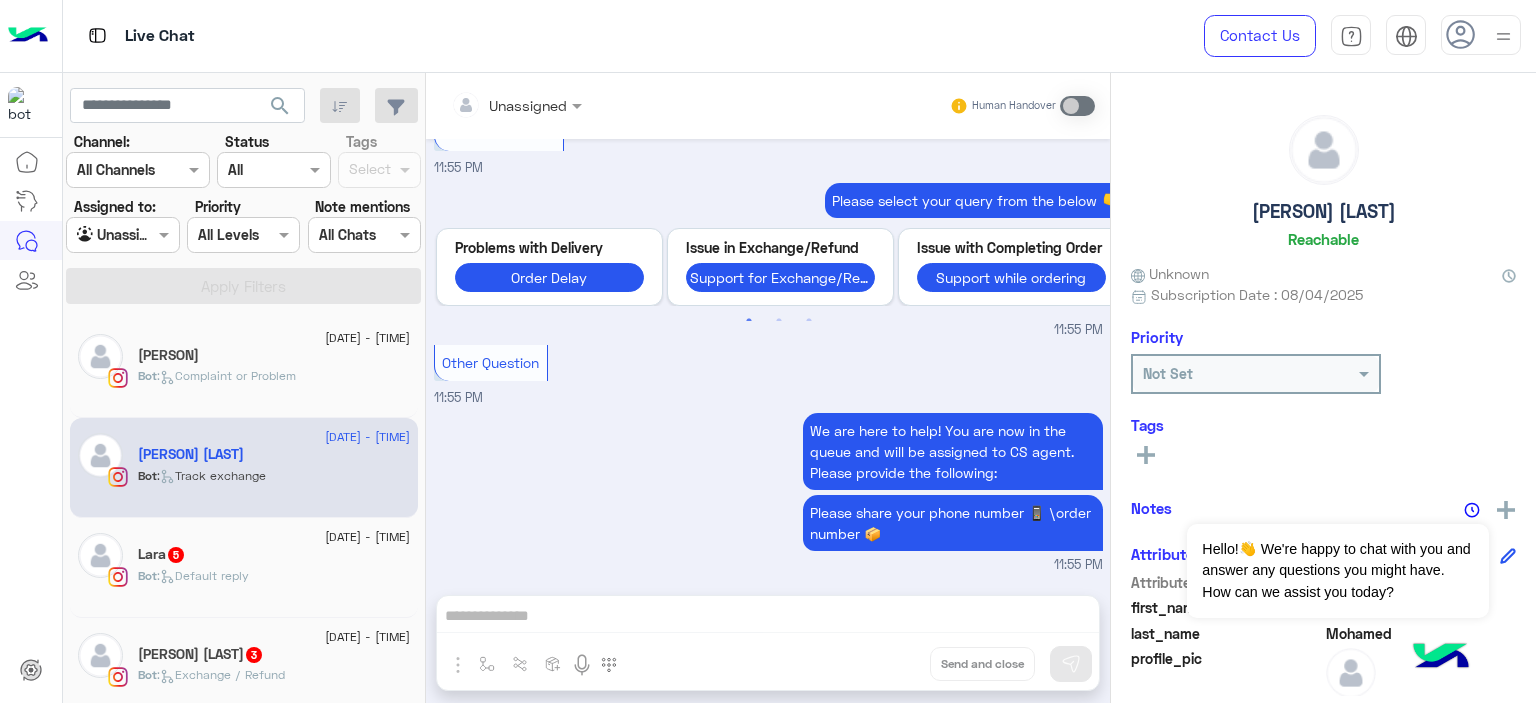 click on "4 August - 11:53 PM" 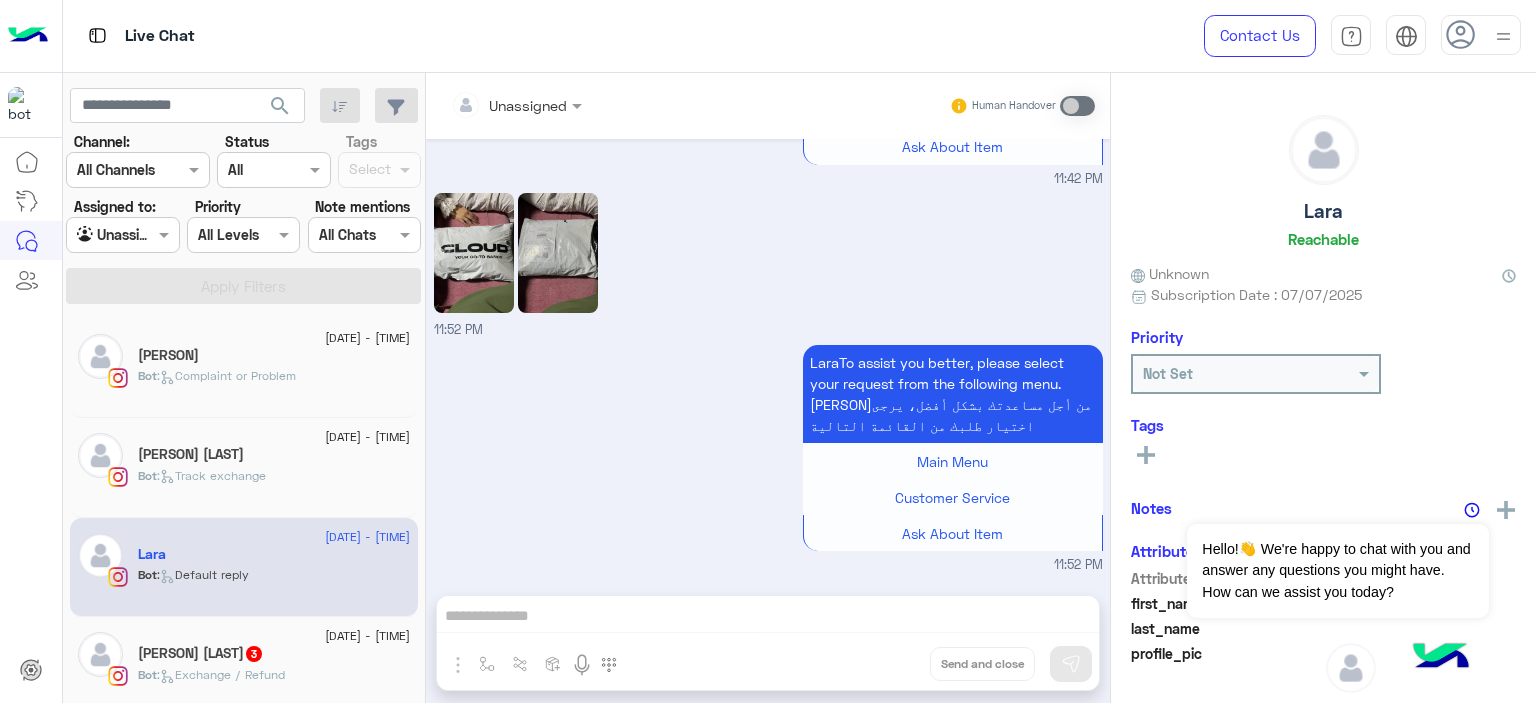 scroll, scrollTop: 2663, scrollLeft: 0, axis: vertical 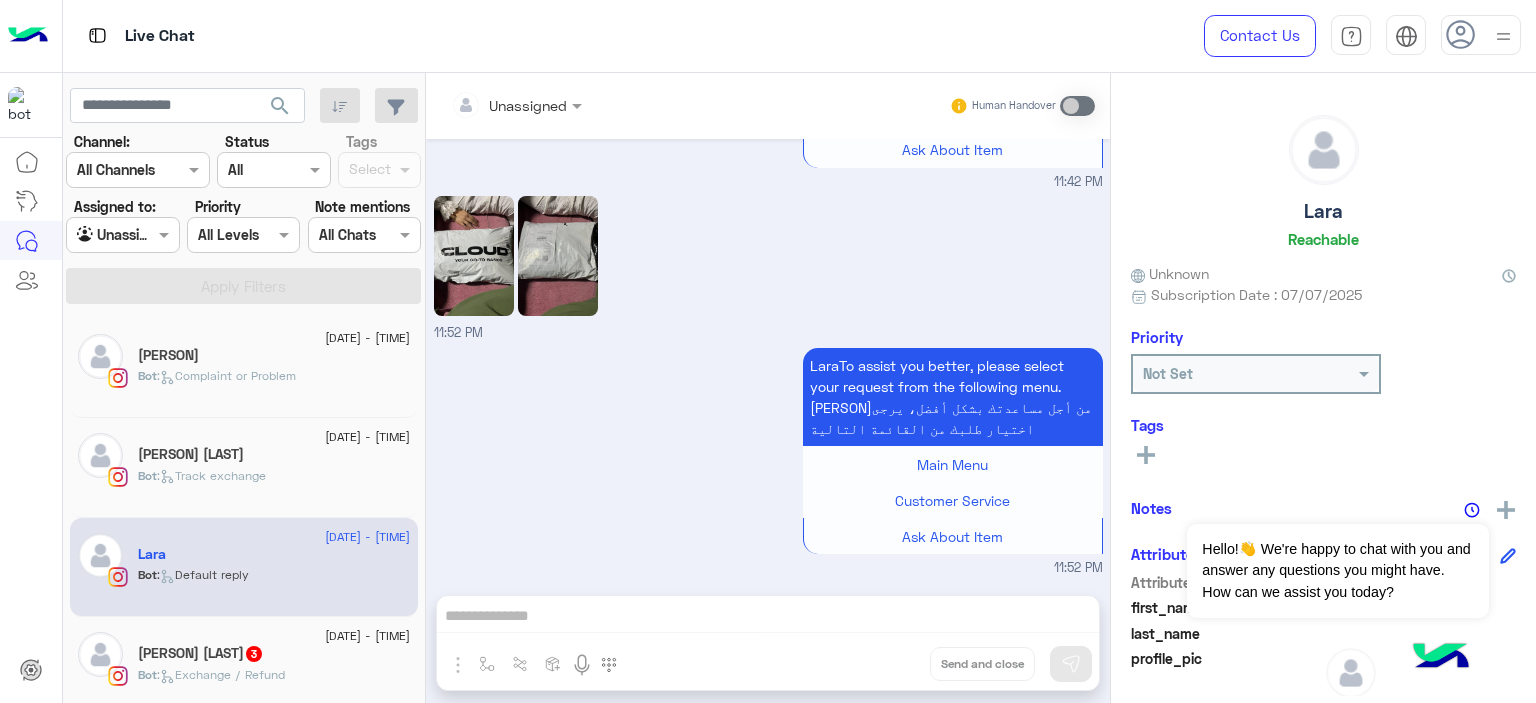 click at bounding box center (1503, 36) 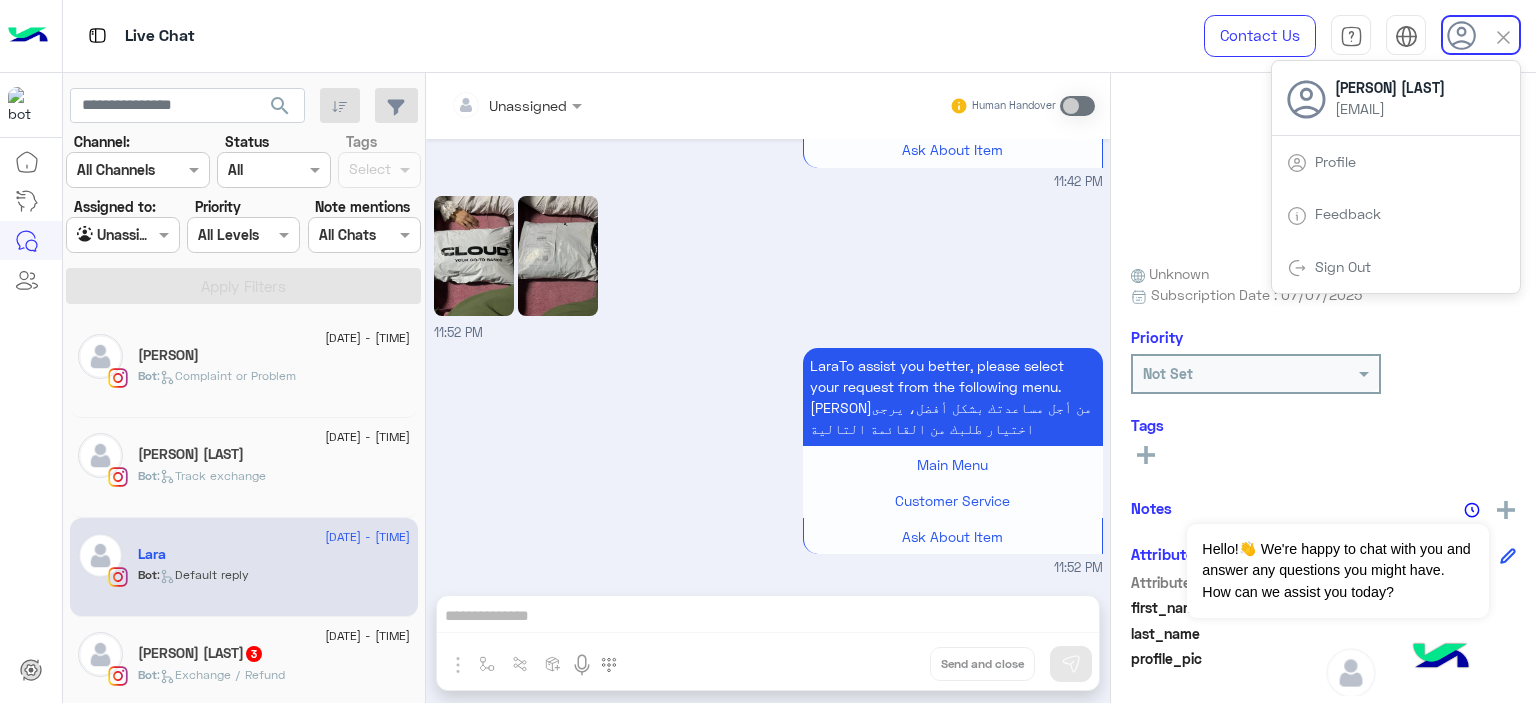 click on "Profile" at bounding box center (1335, 161) 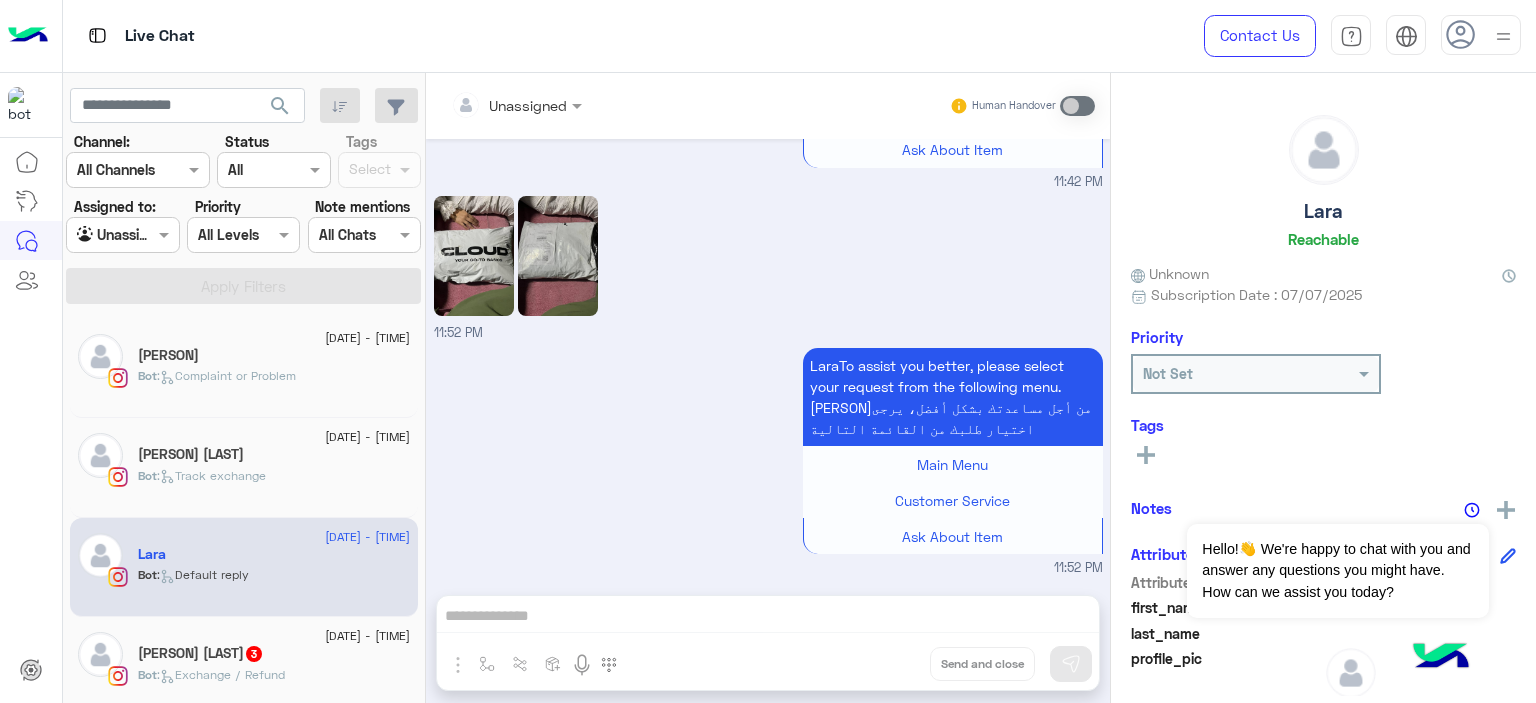 click at bounding box center [1503, 36] 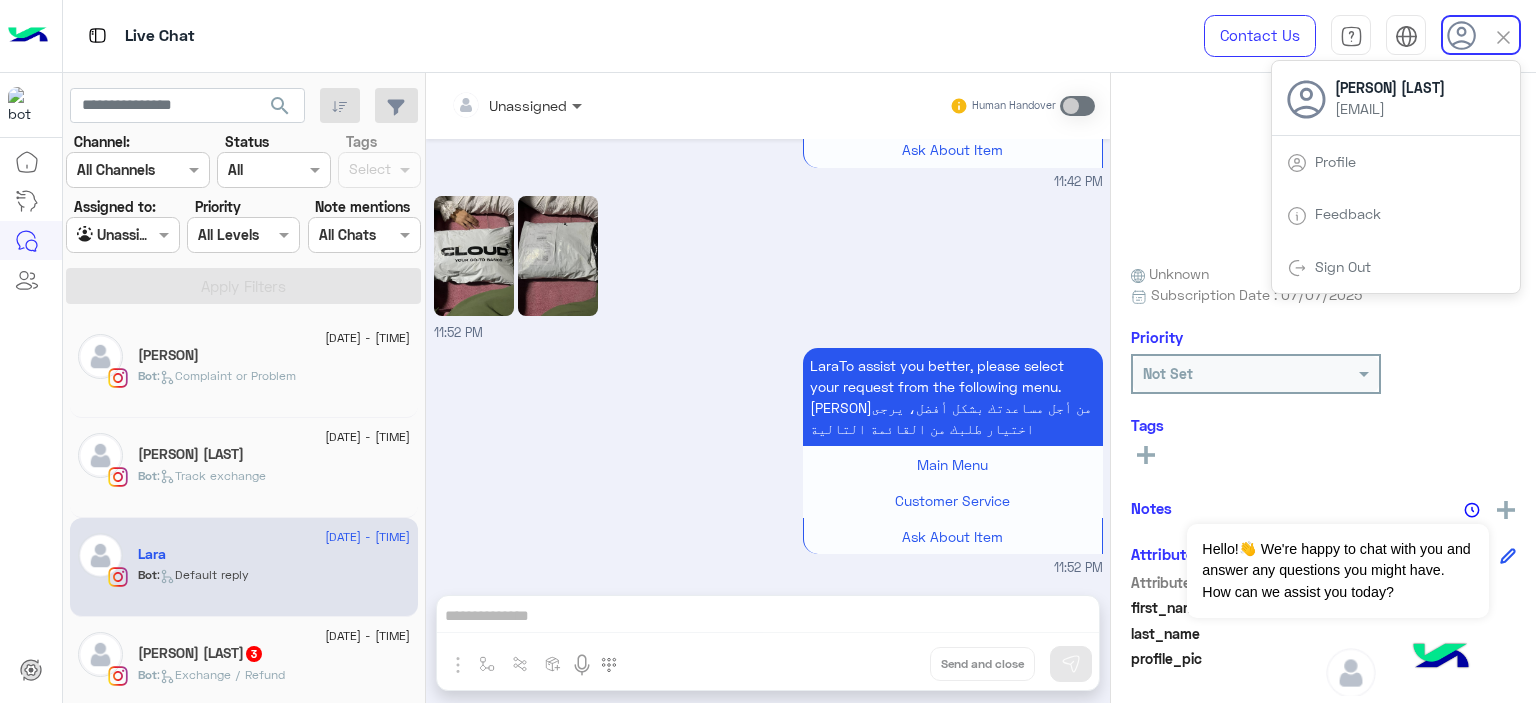 click at bounding box center [579, 105] 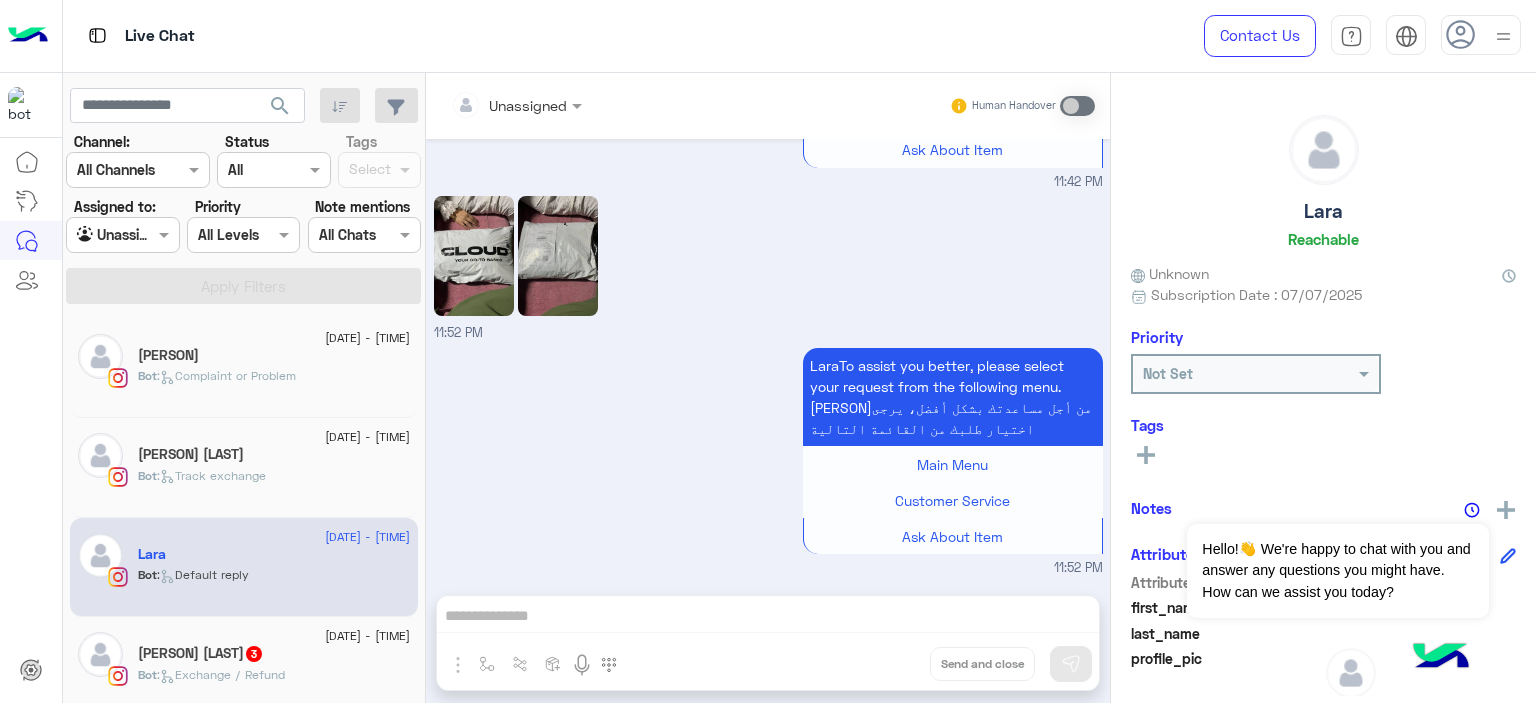 click on "11:52 PM" at bounding box center (768, 267) 